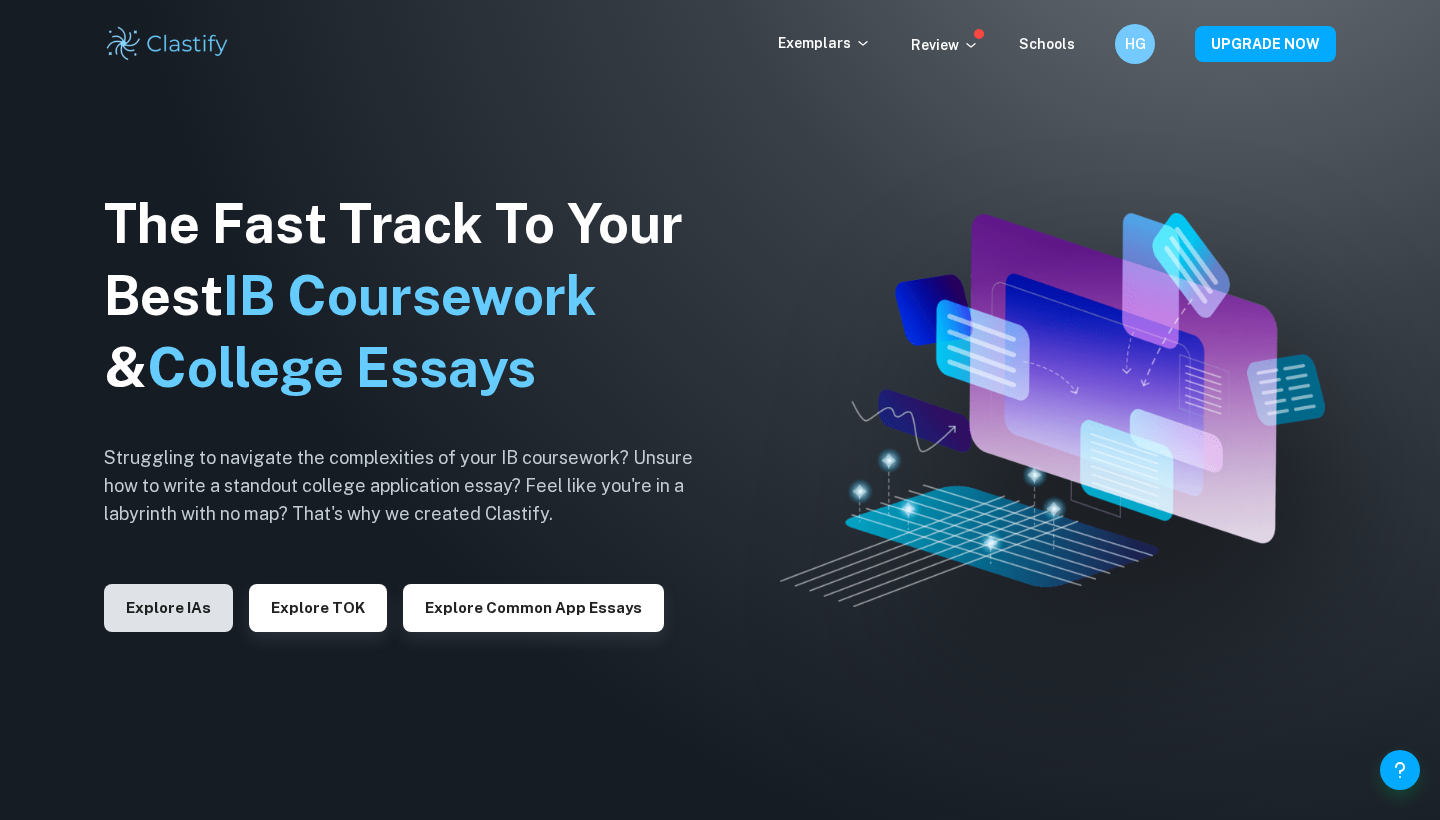 scroll, scrollTop: 0, scrollLeft: 0, axis: both 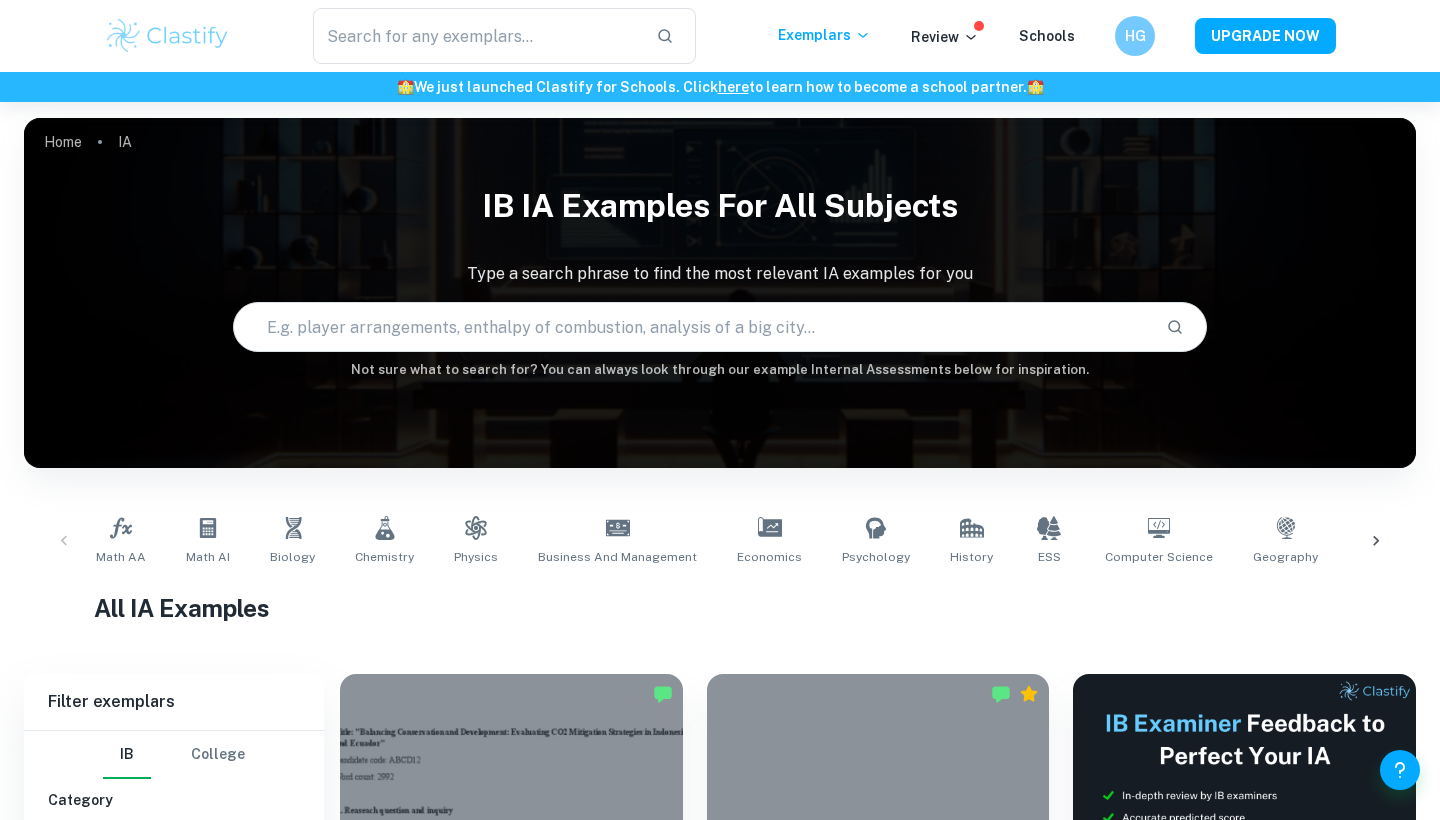 click at bounding box center (692, 327) 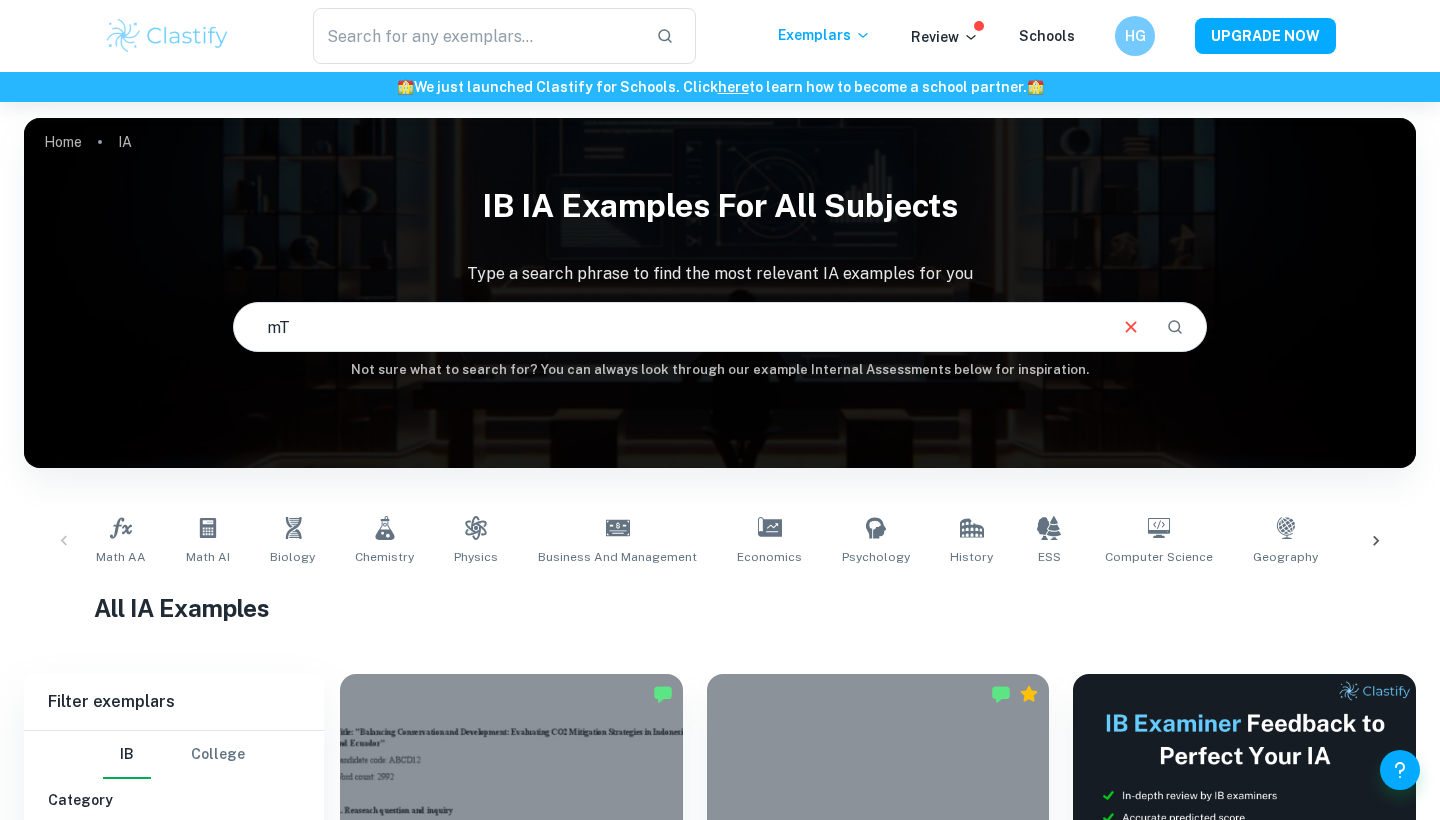 type on "m" 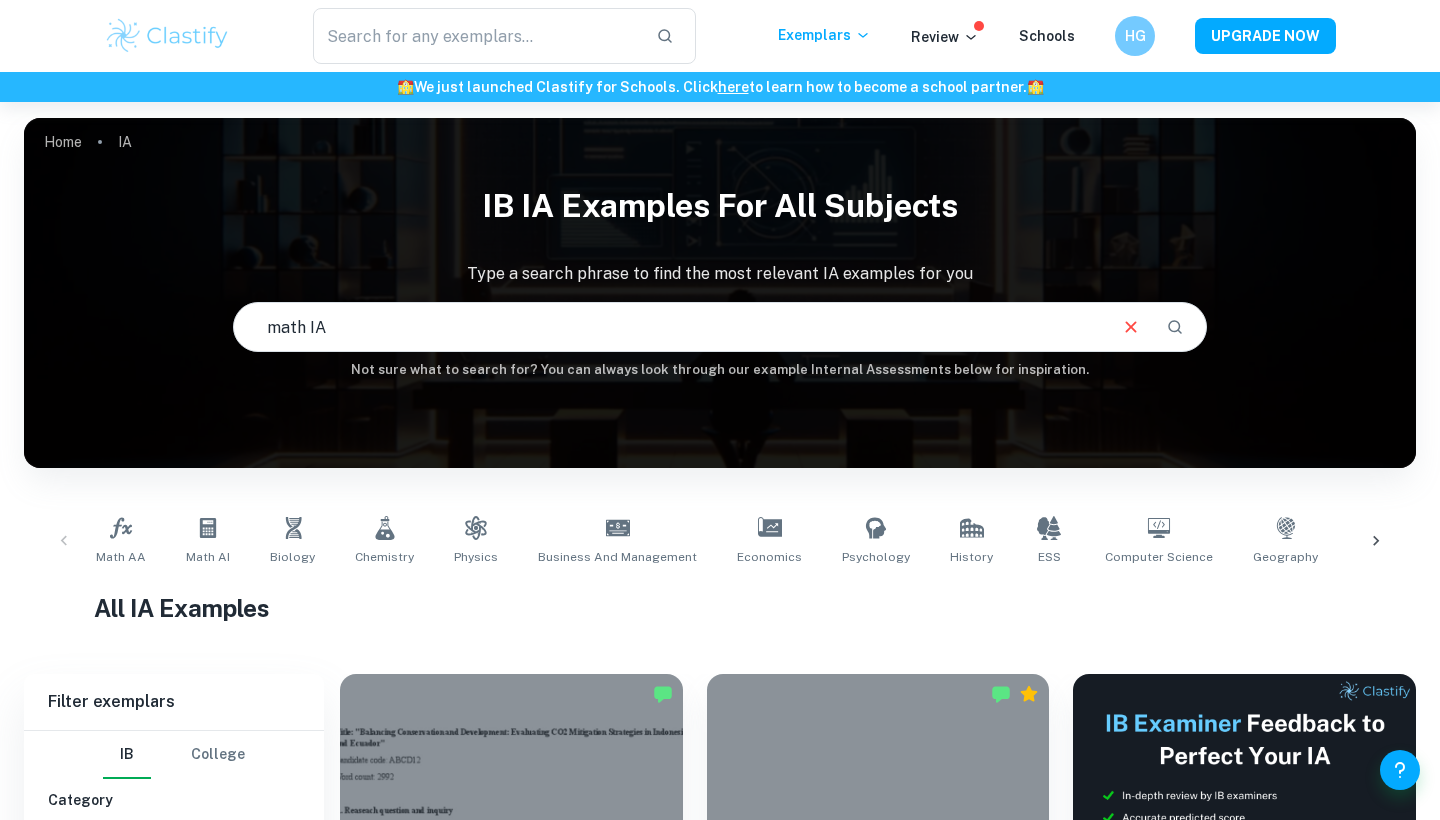 type on "math IA" 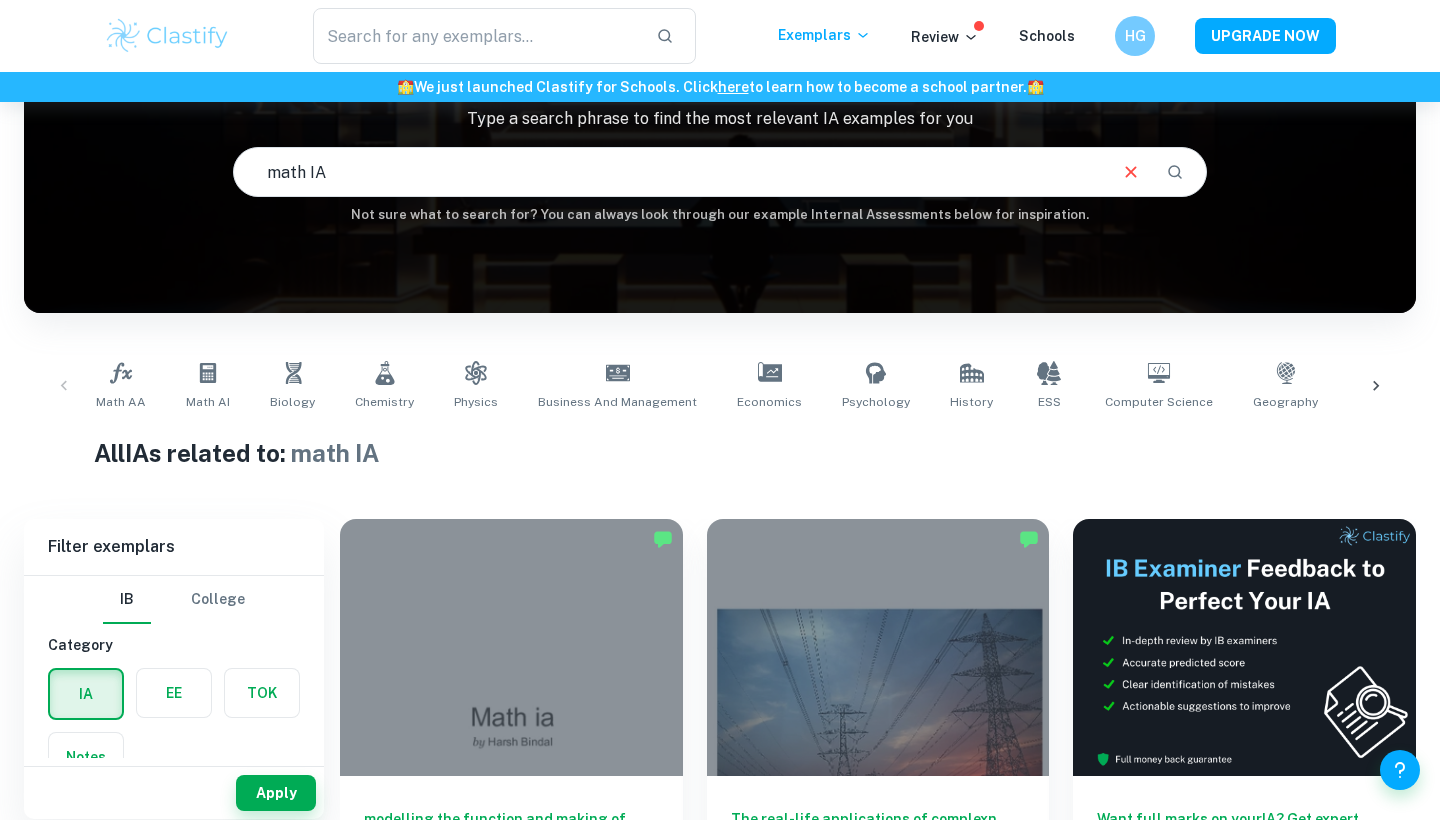 scroll, scrollTop: 154, scrollLeft: 0, axis: vertical 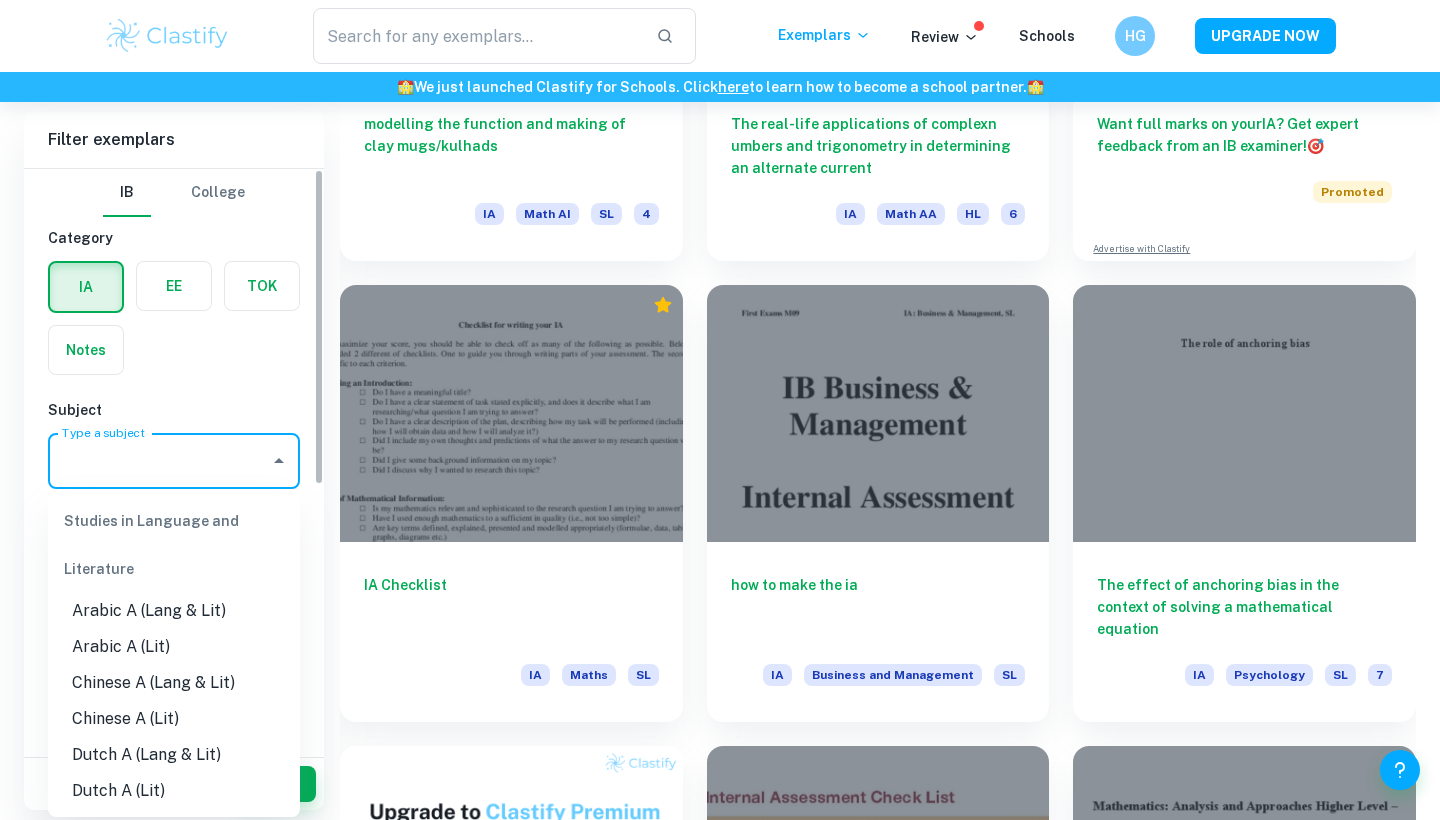 click on "Type a subject" at bounding box center (159, 461) 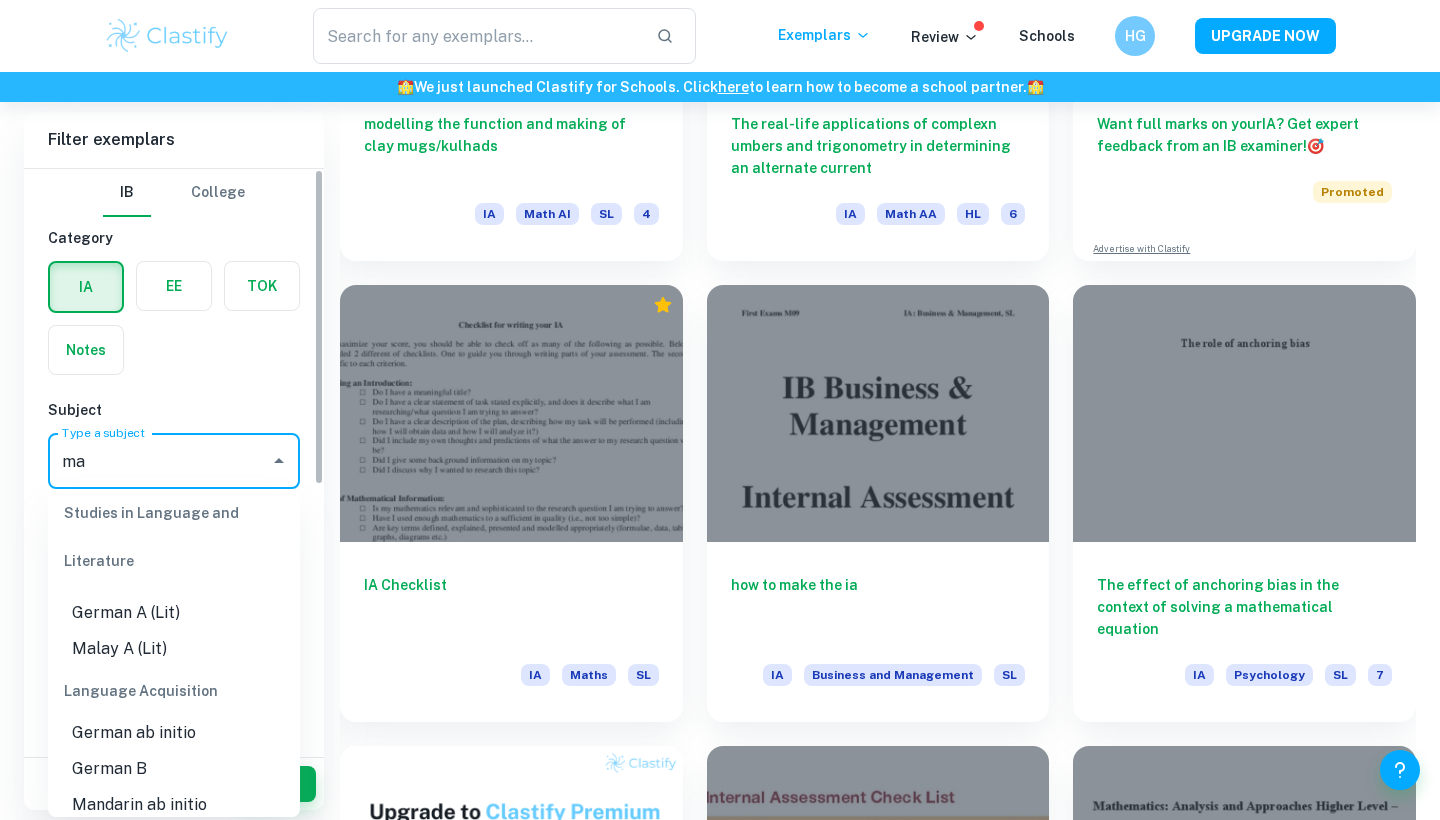 scroll, scrollTop: 0, scrollLeft: 0, axis: both 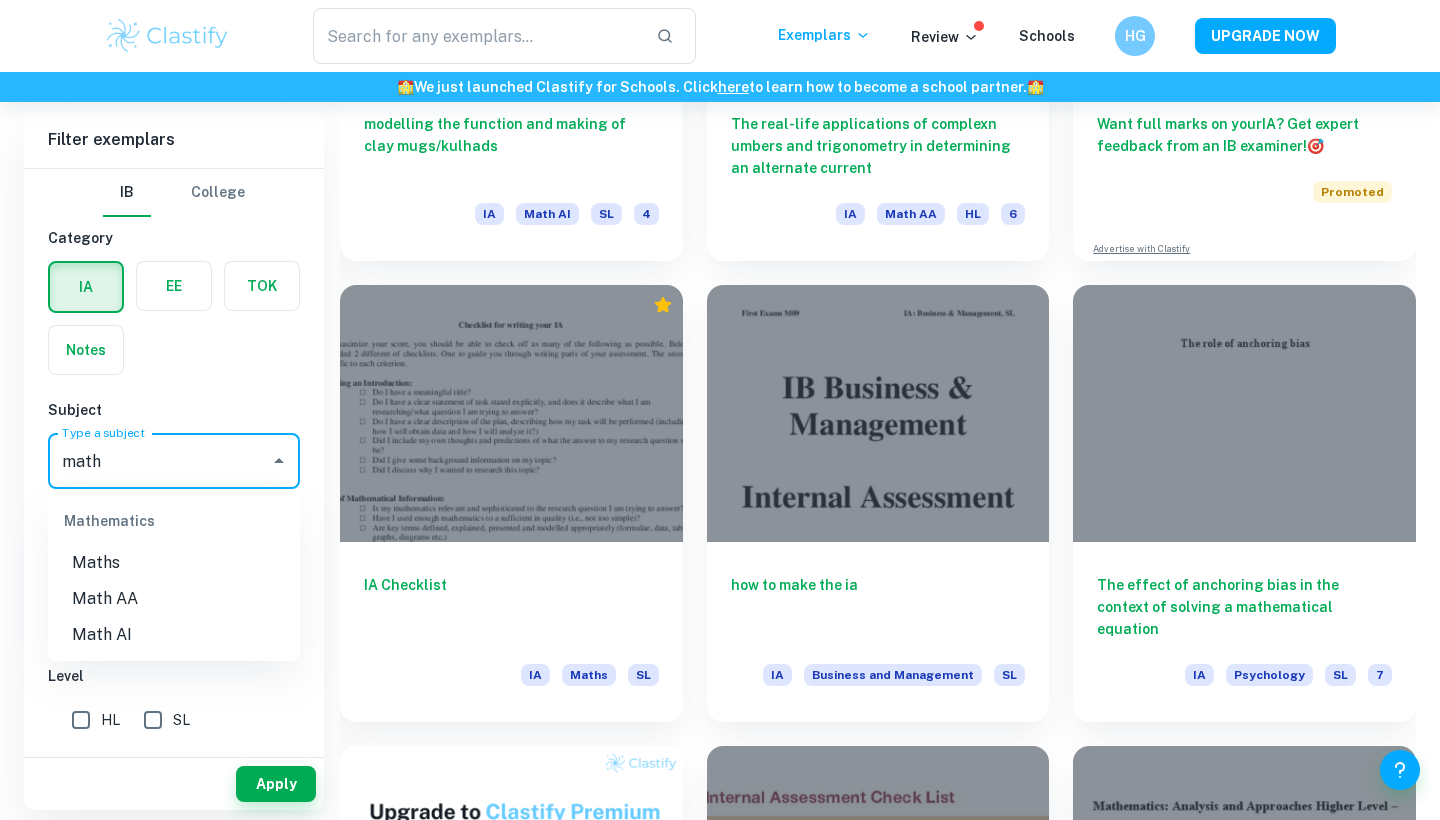 click on "Math AA" at bounding box center [174, 599] 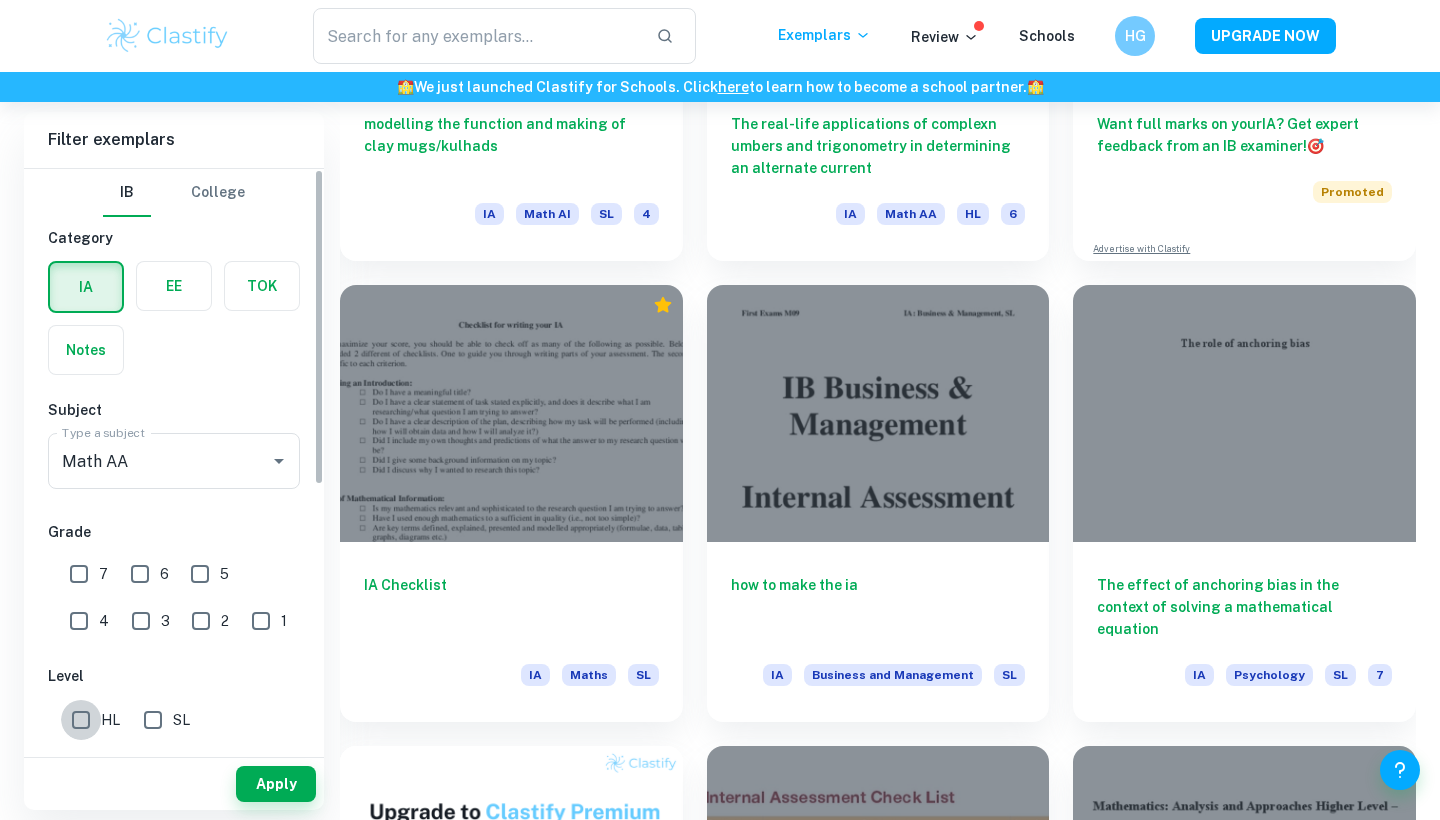 click on "HL" at bounding box center (81, 720) 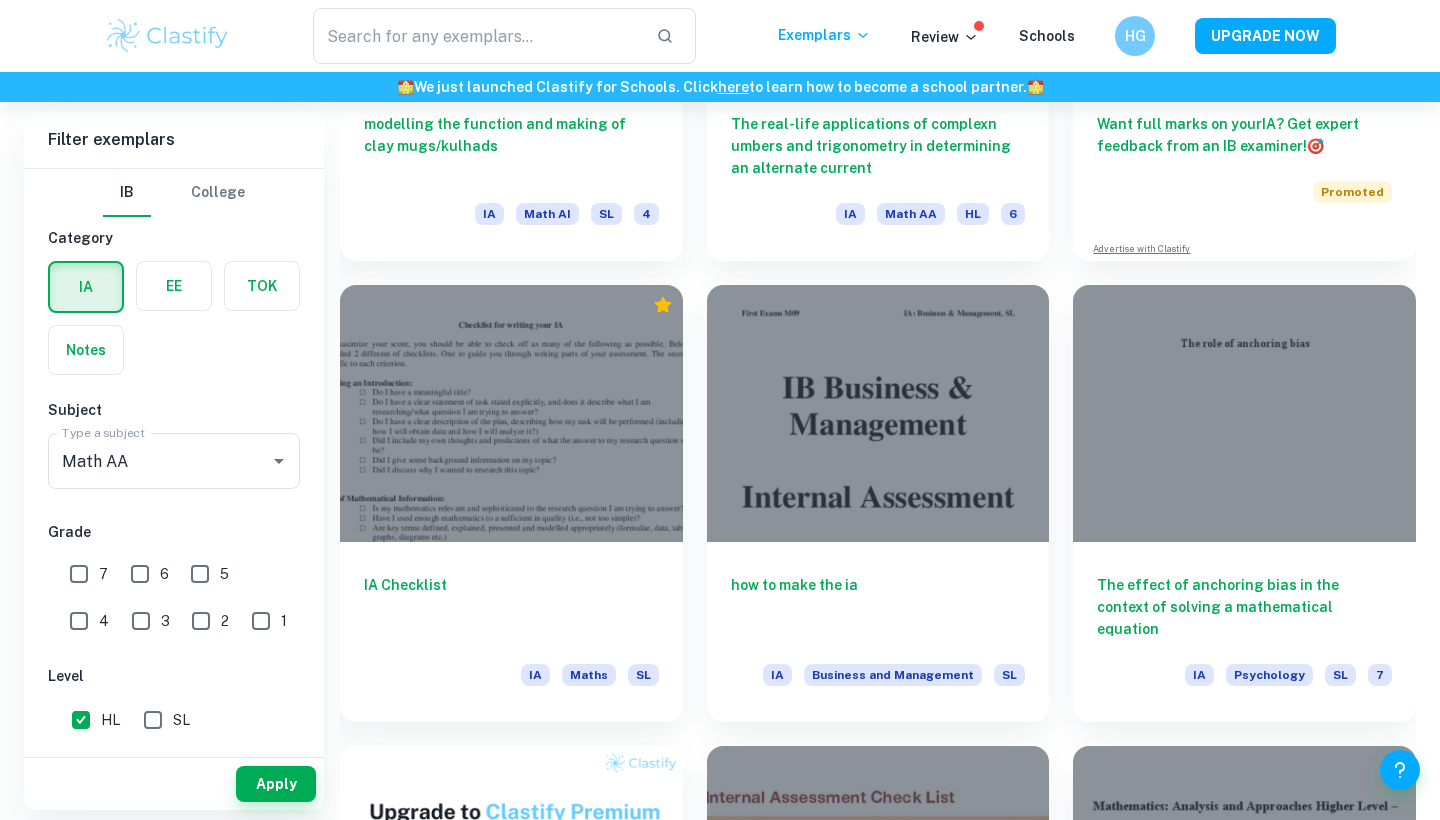 click on "7" at bounding box center (79, 574) 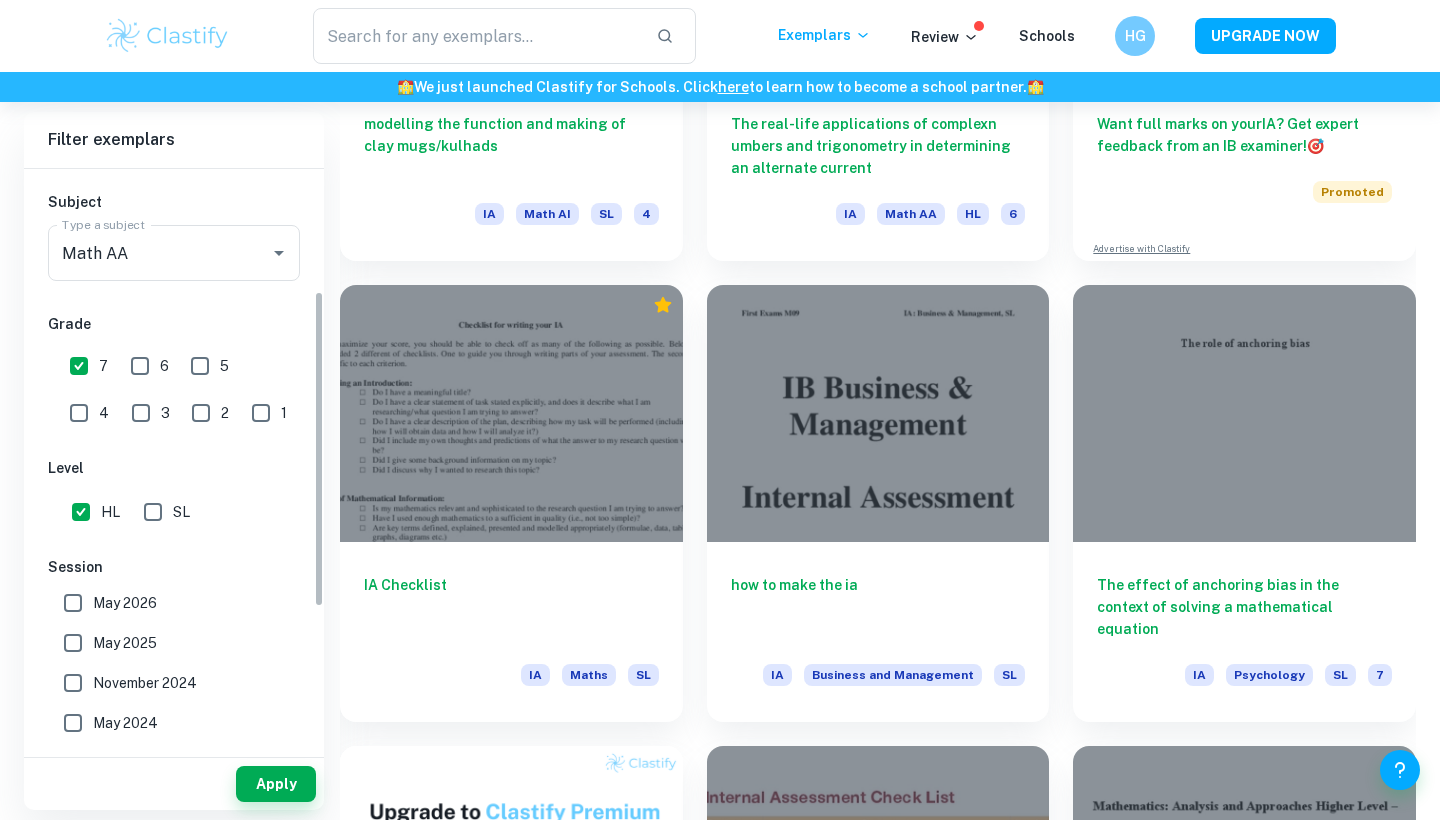 scroll, scrollTop: 225, scrollLeft: 0, axis: vertical 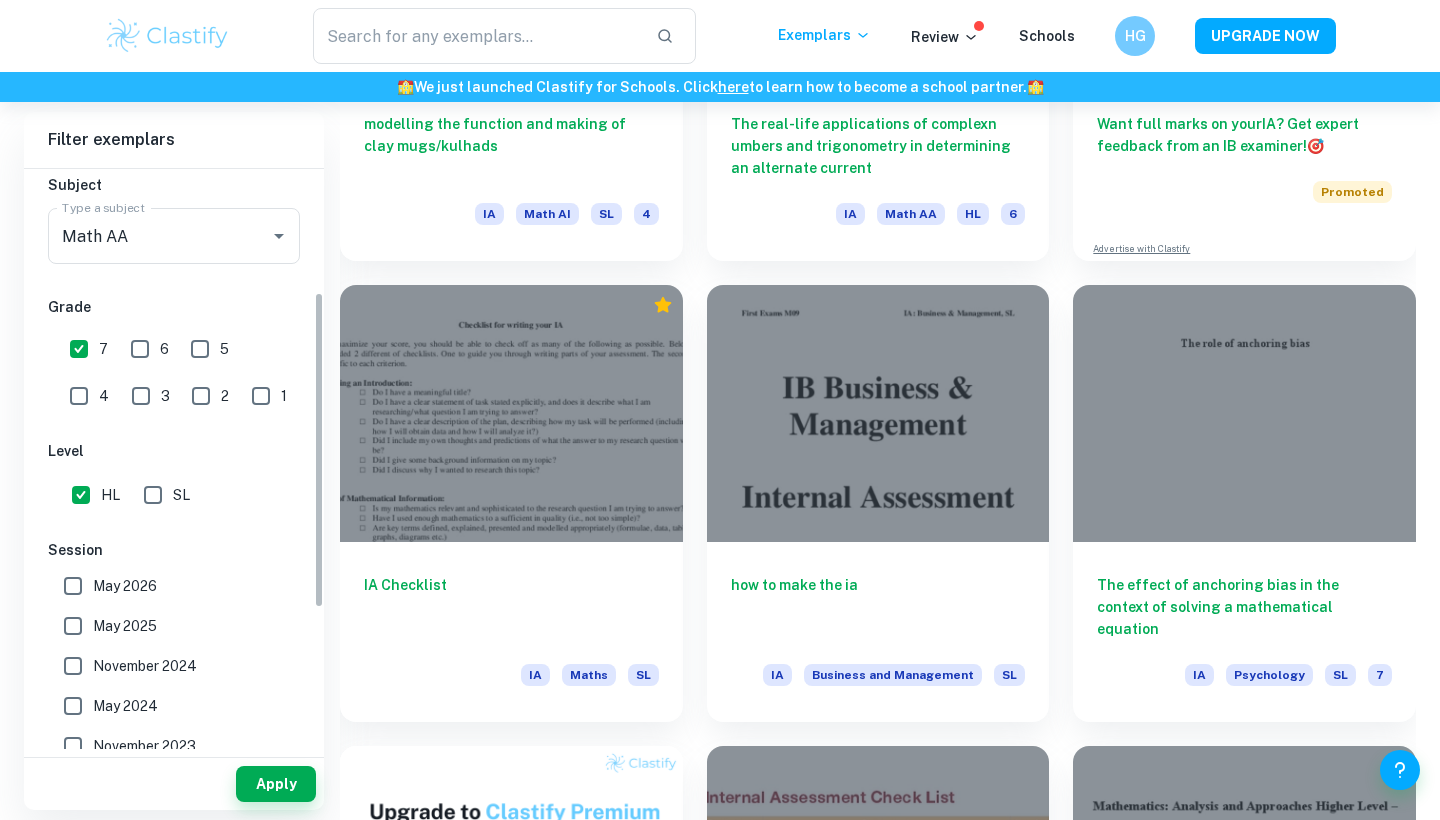 click on "May 2026" at bounding box center [73, 586] 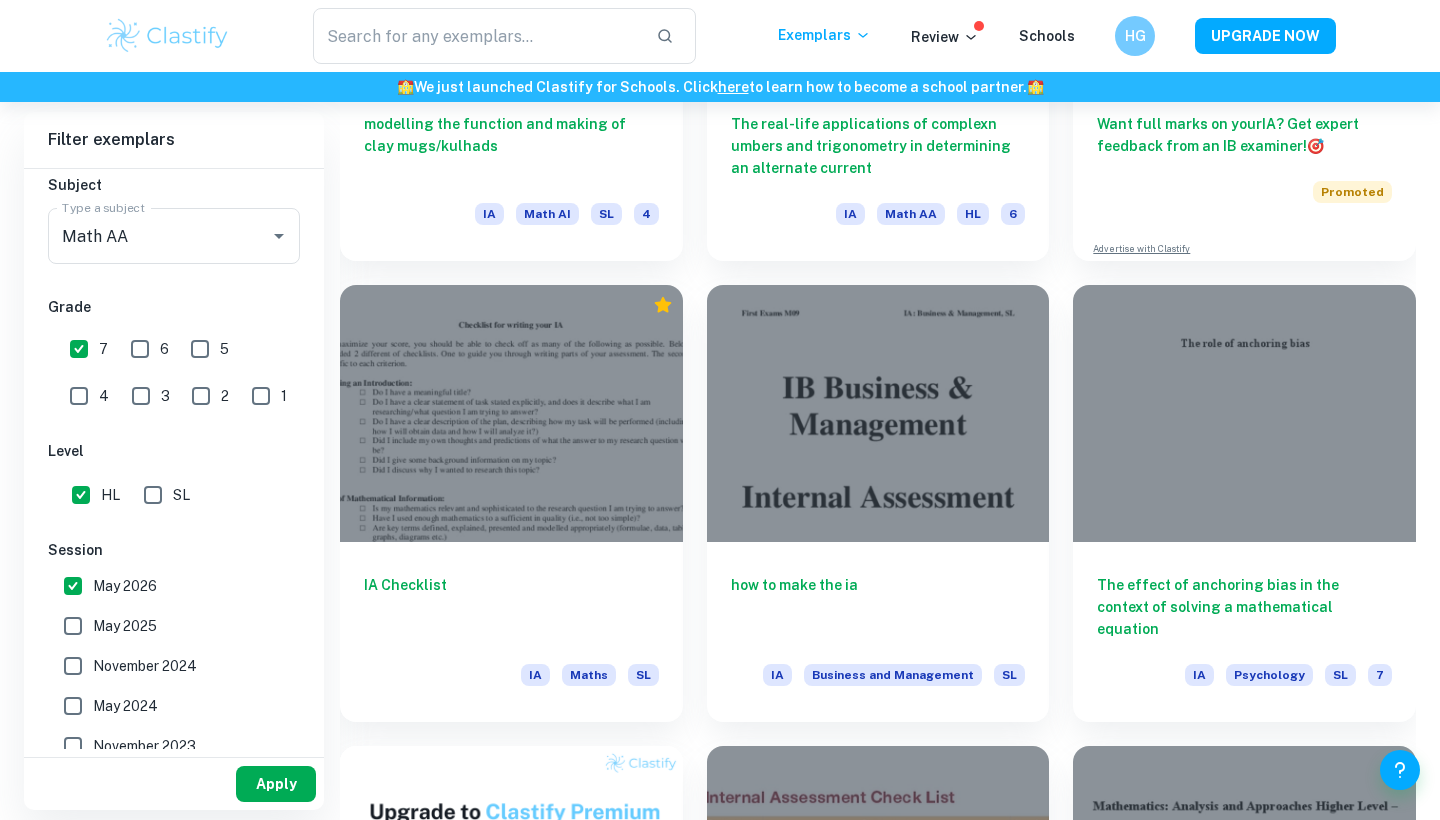 click on "Apply" at bounding box center [276, 784] 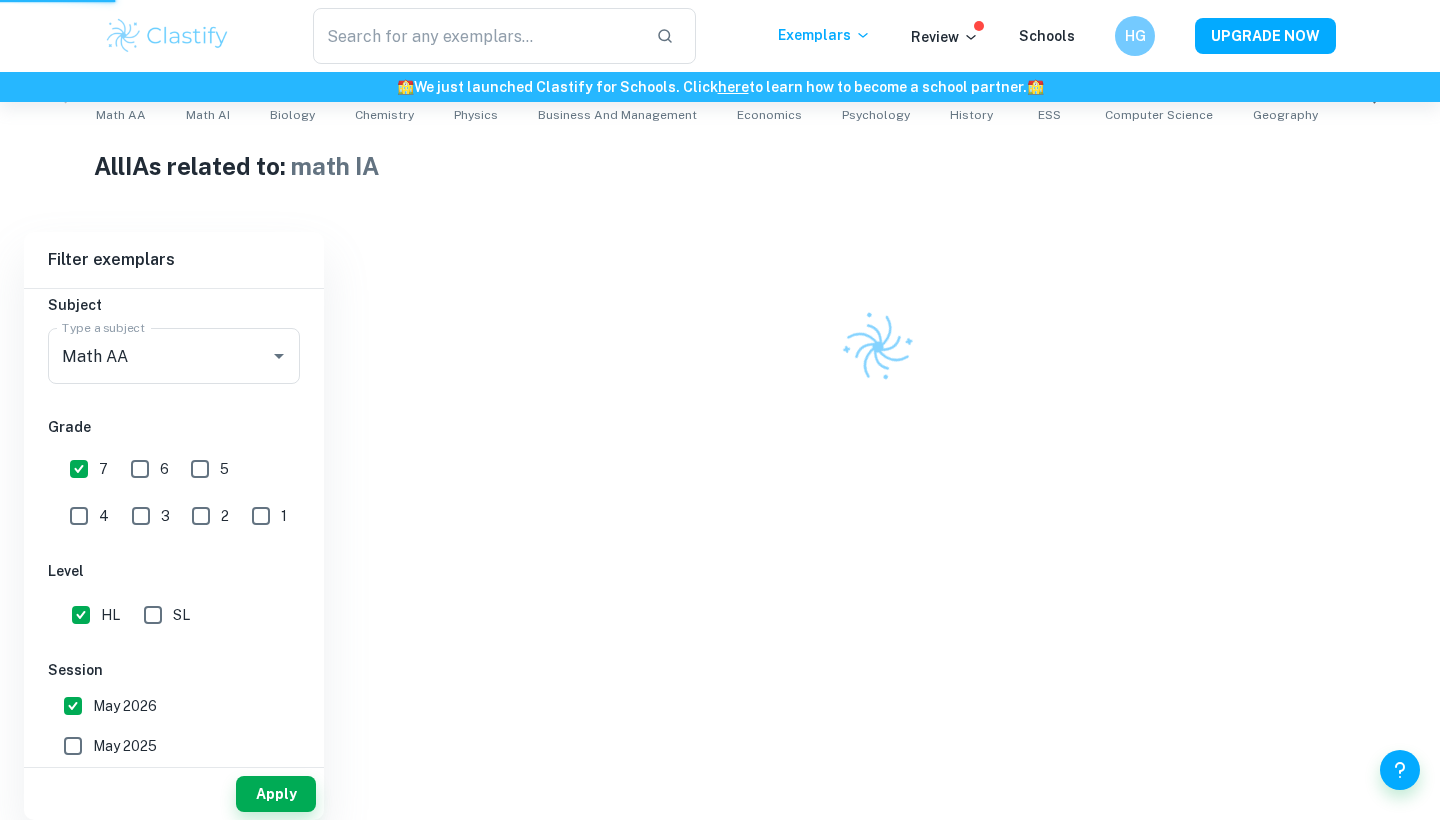 scroll, scrollTop: 412, scrollLeft: 0, axis: vertical 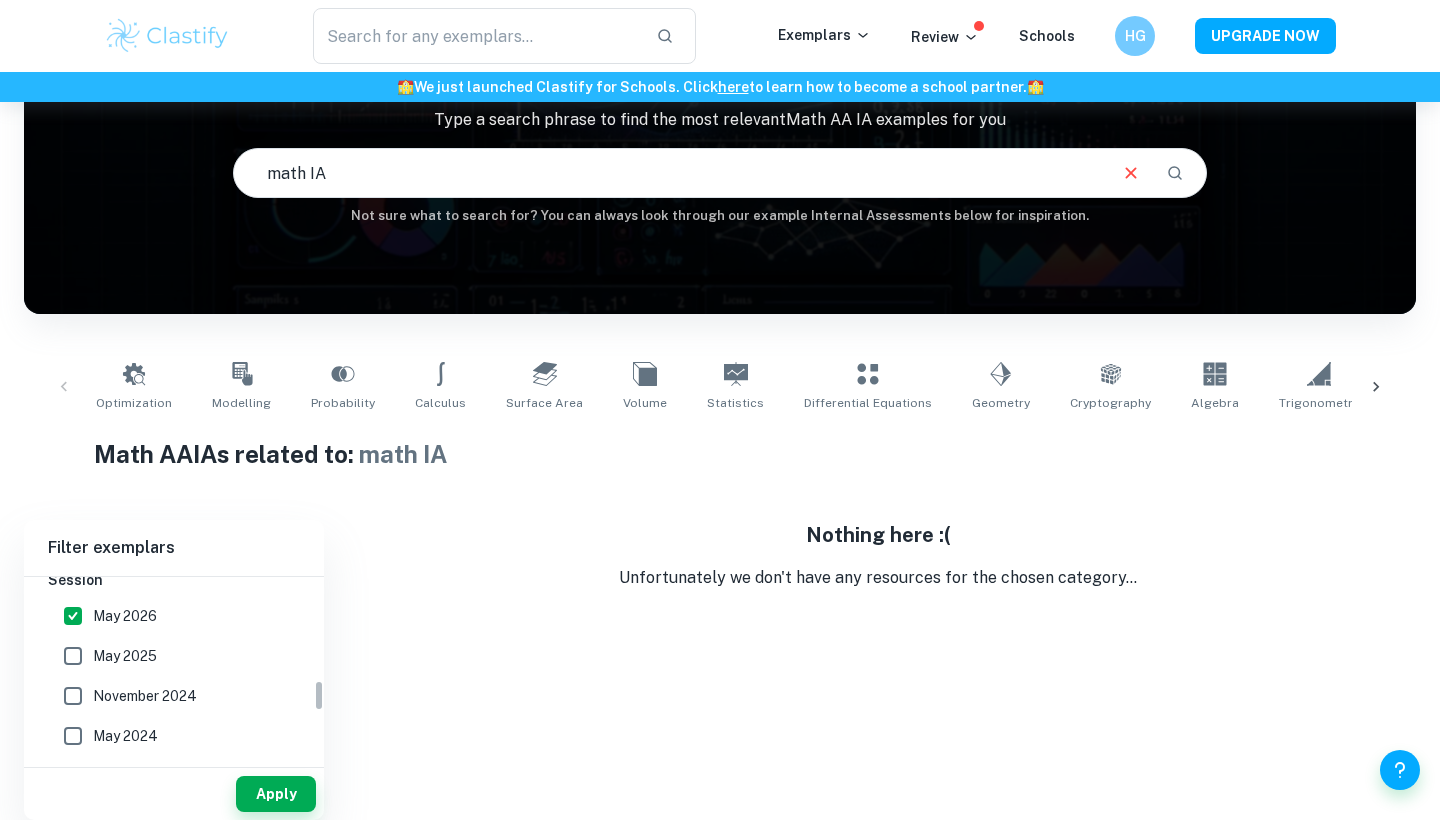 click on "May 2026" at bounding box center (73, 616) 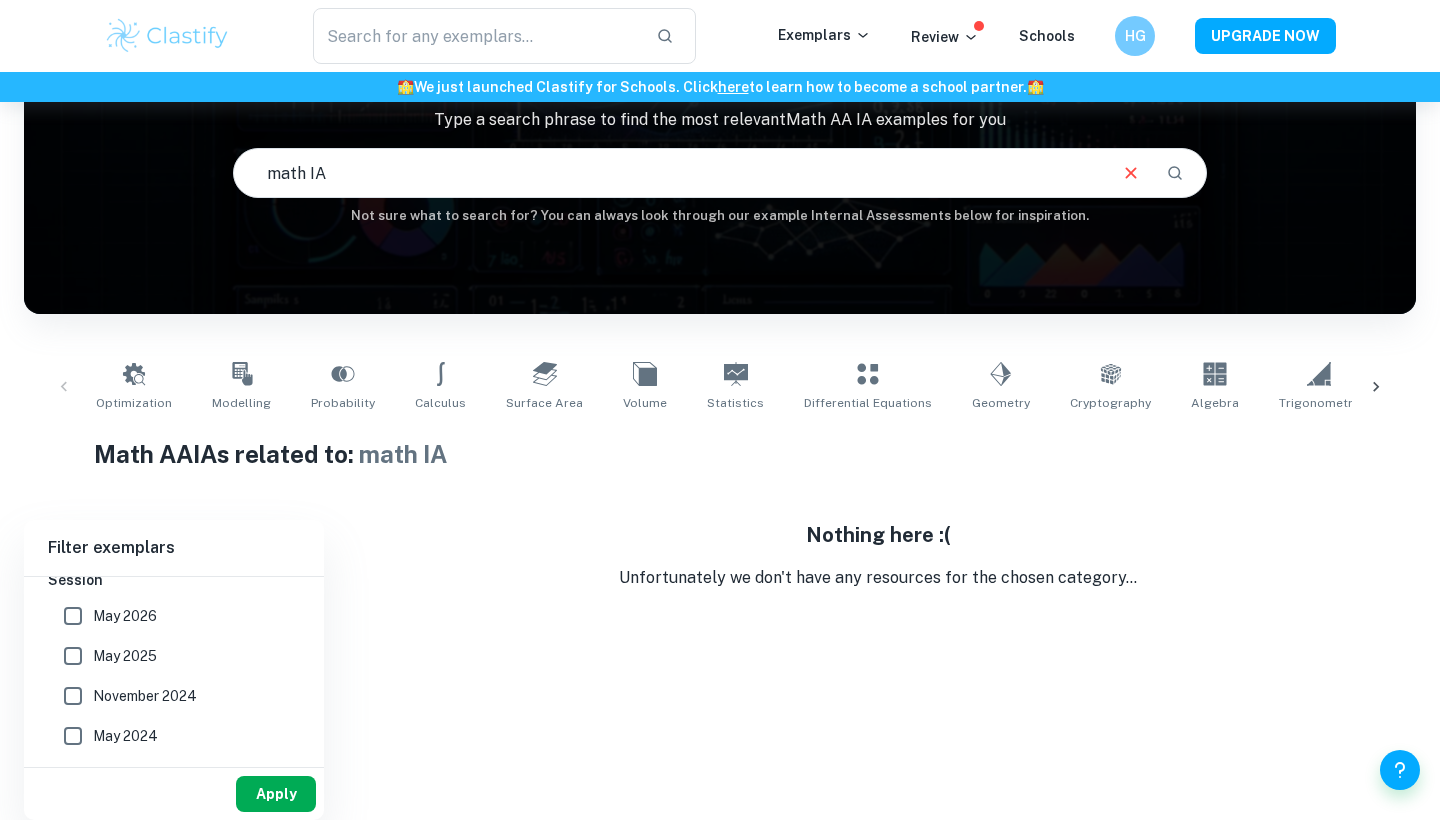 click on "Apply" at bounding box center [276, 794] 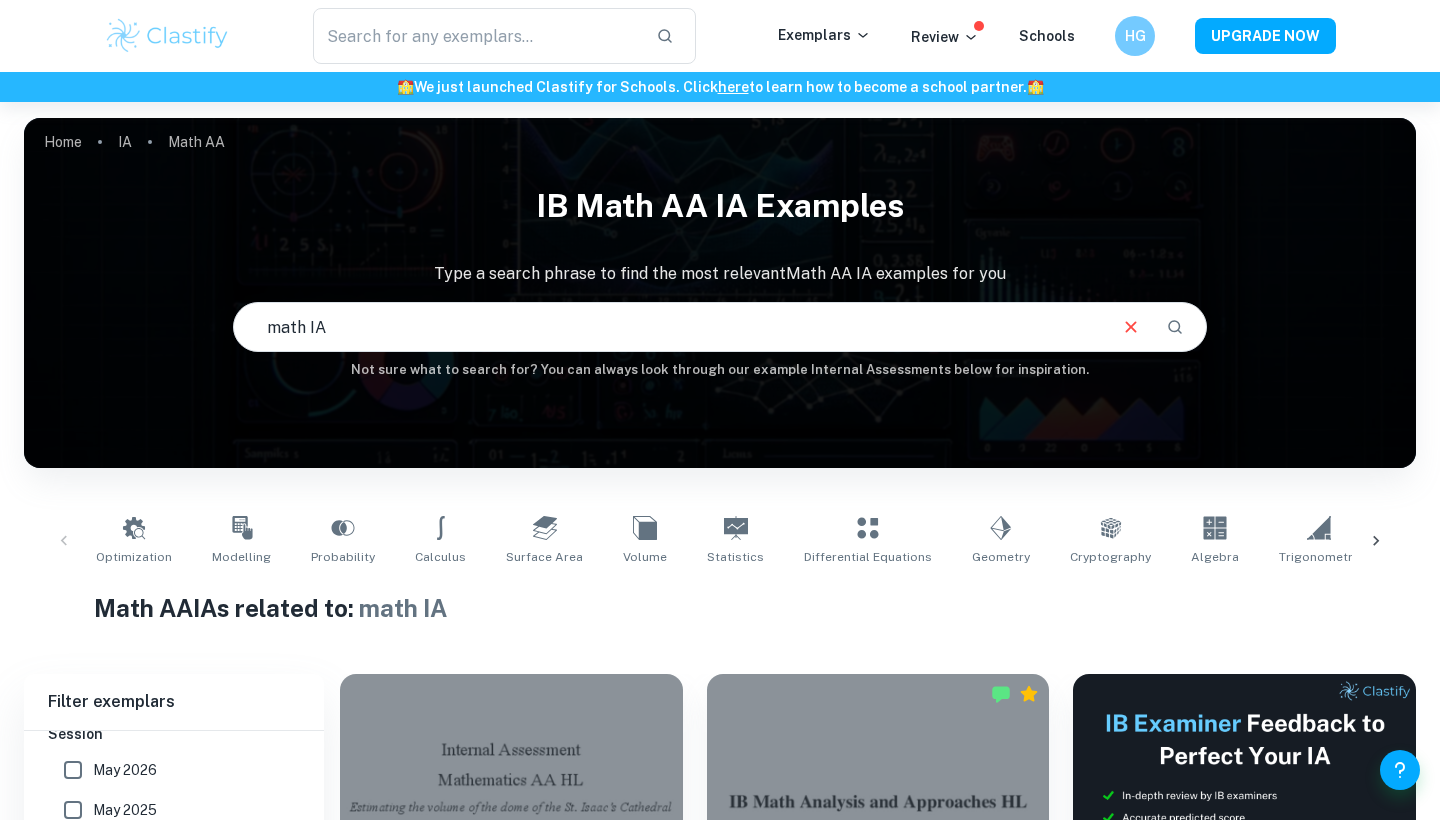 scroll, scrollTop: 702, scrollLeft: 0, axis: vertical 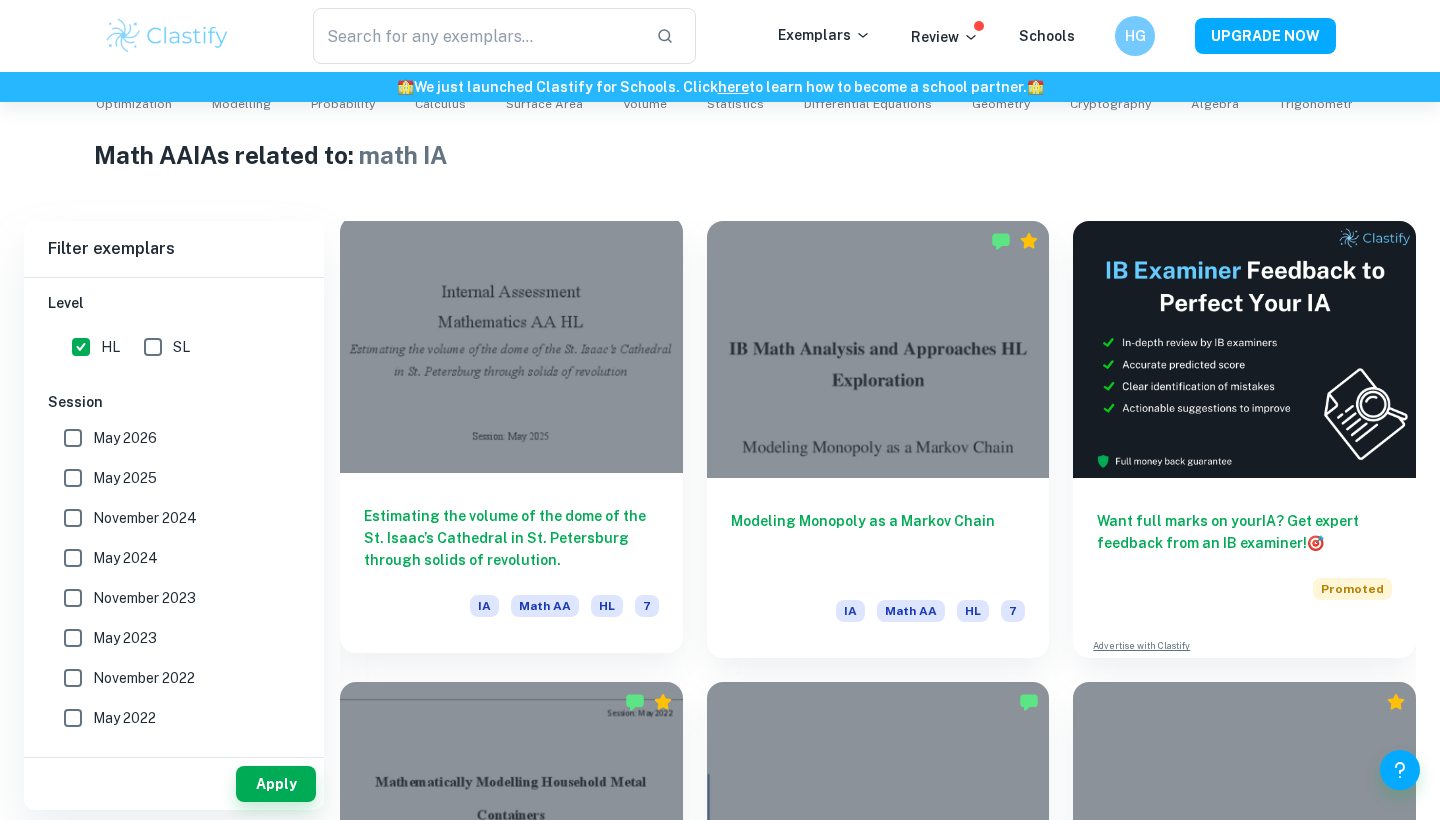 click at bounding box center (511, 344) 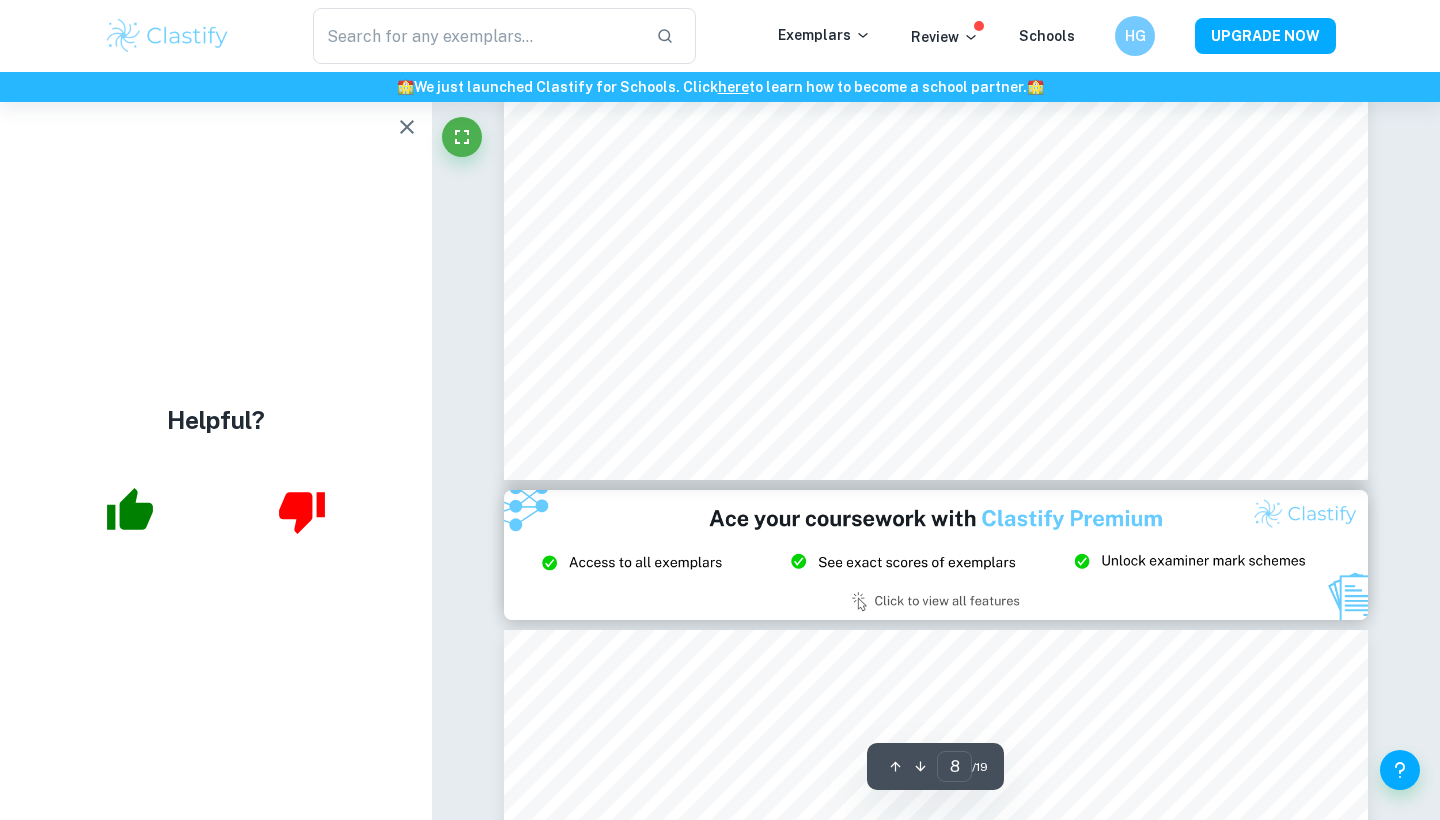 scroll, scrollTop: 9559, scrollLeft: 0, axis: vertical 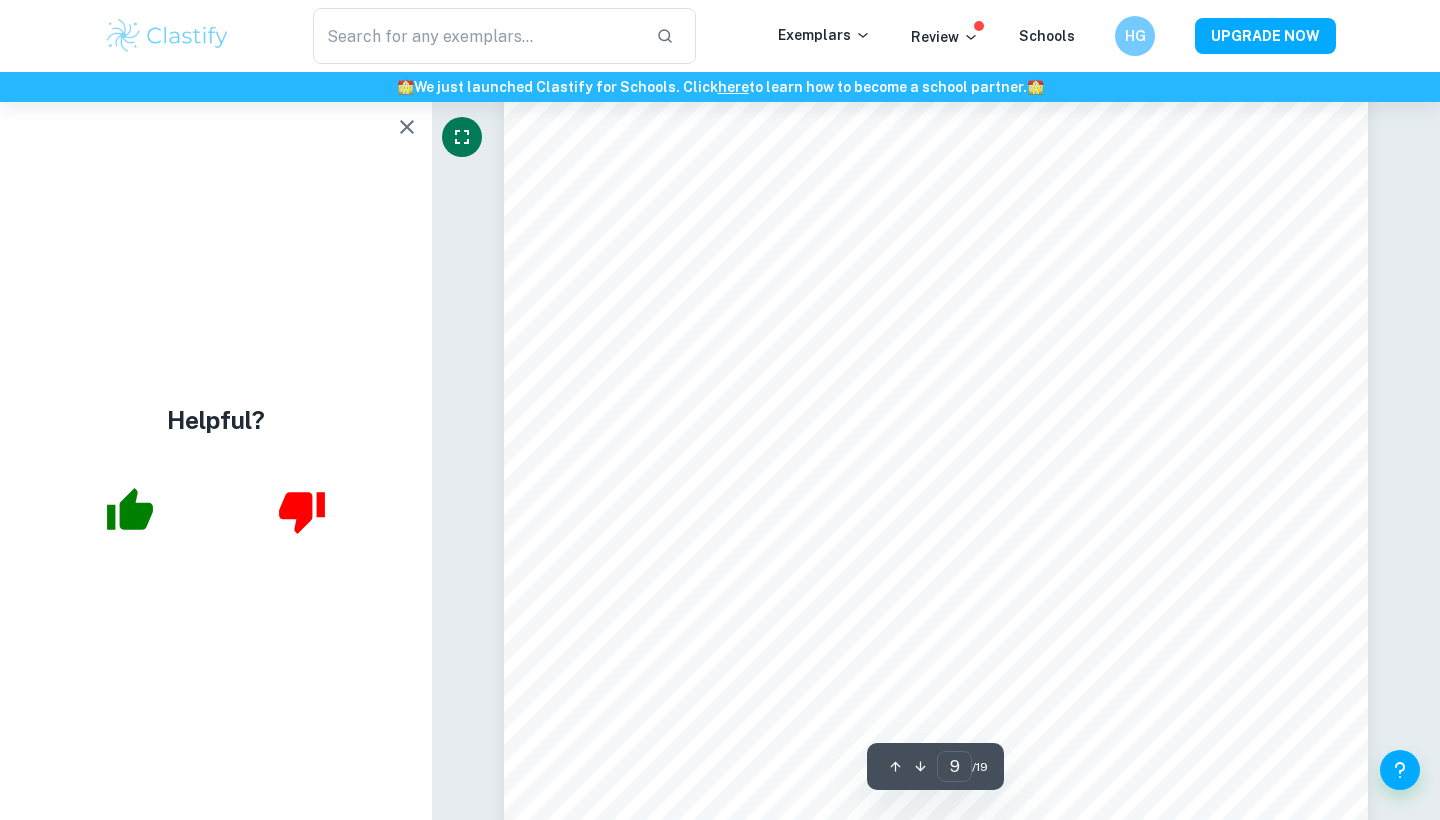 type on "10" 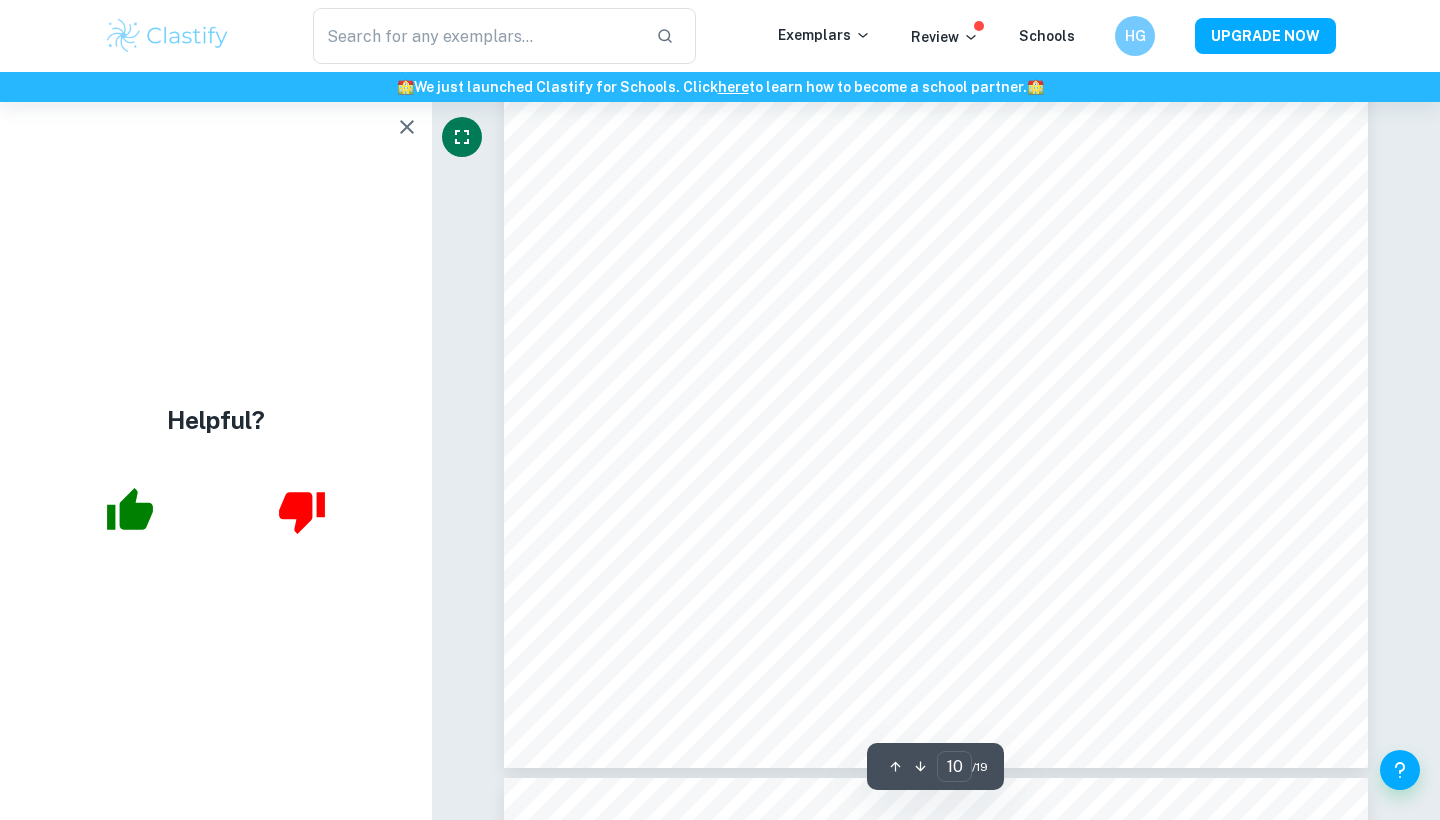 scroll, scrollTop: 12161, scrollLeft: 0, axis: vertical 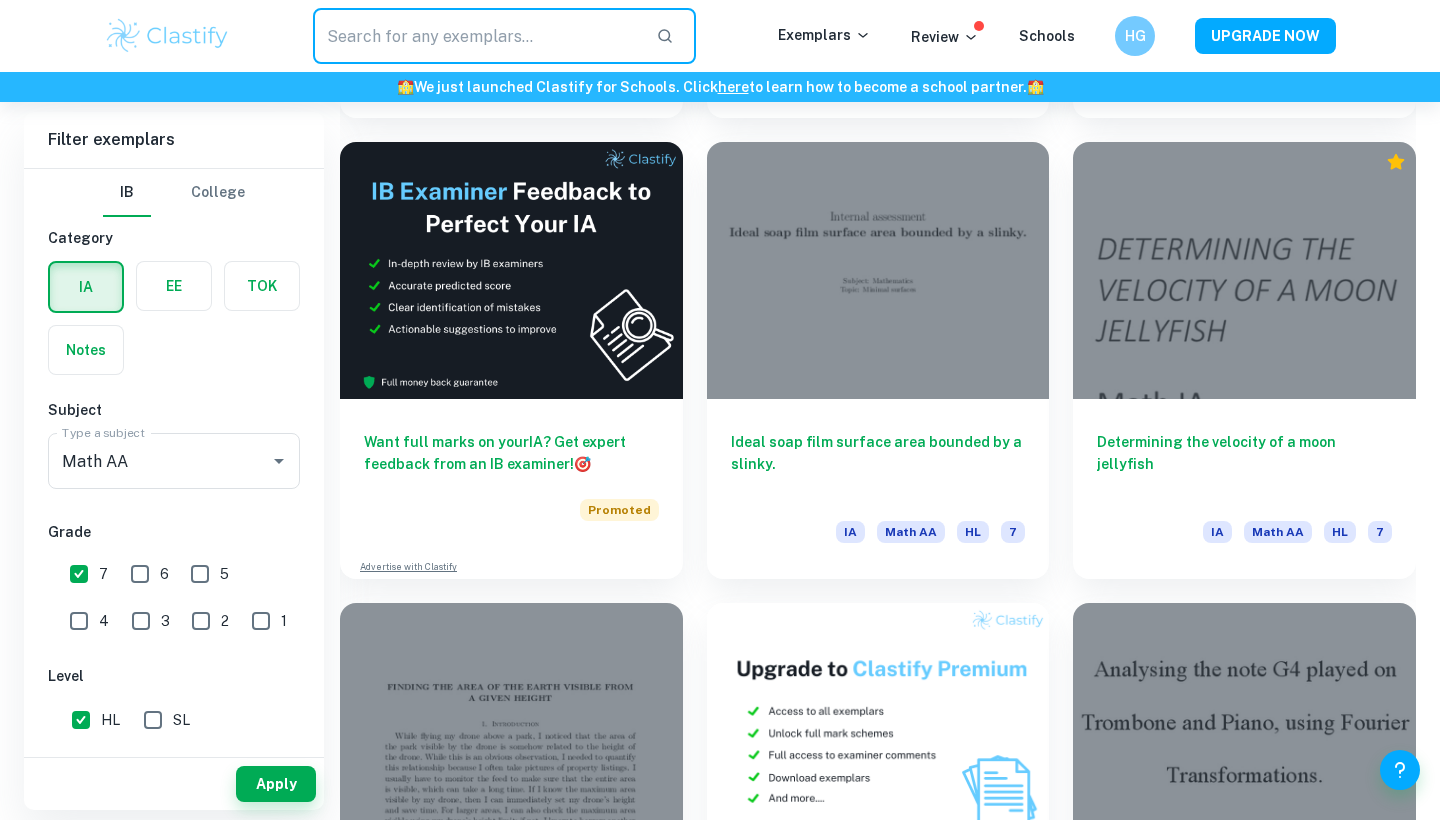click at bounding box center (476, 36) 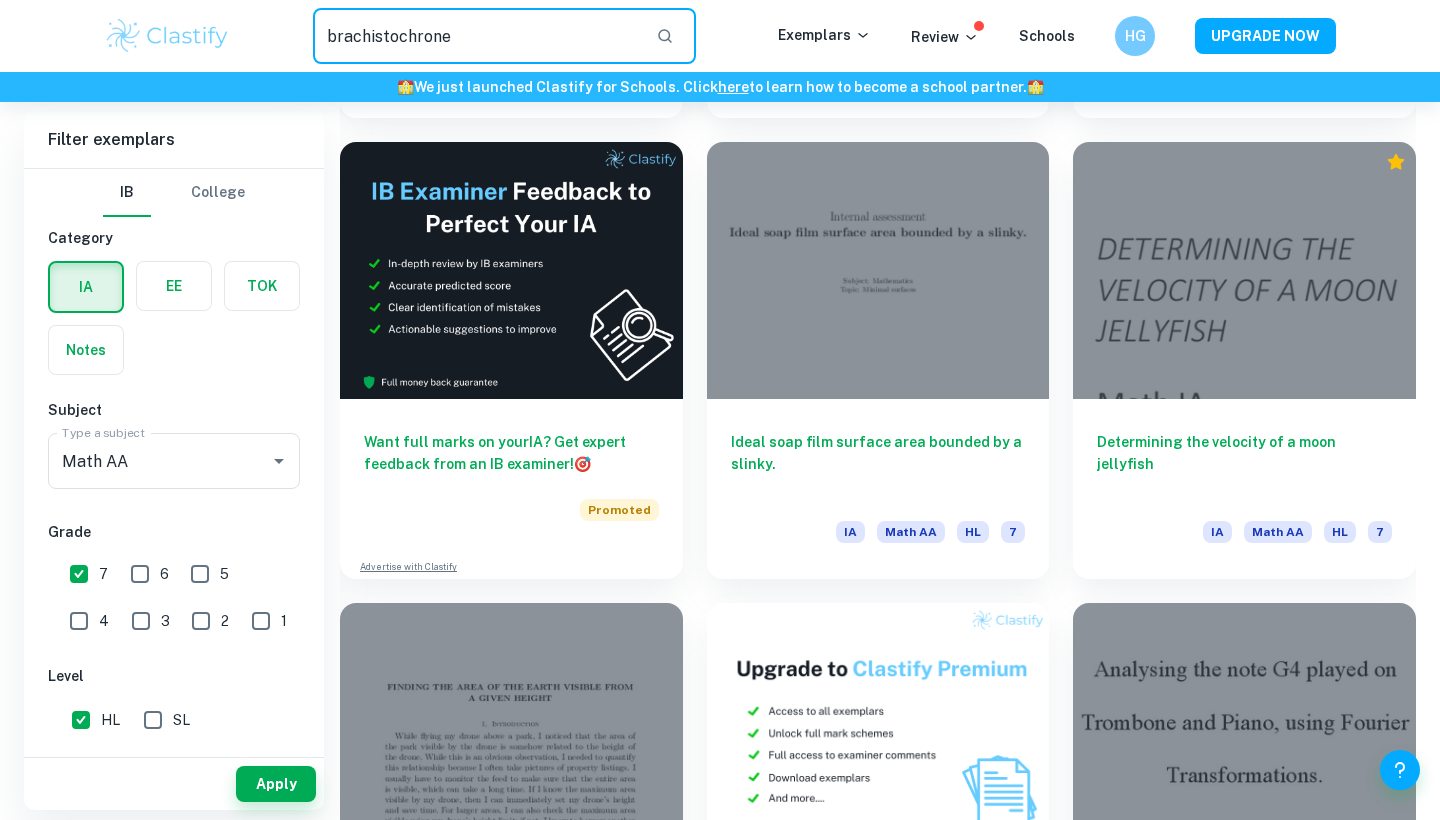 type on "brachistochrone" 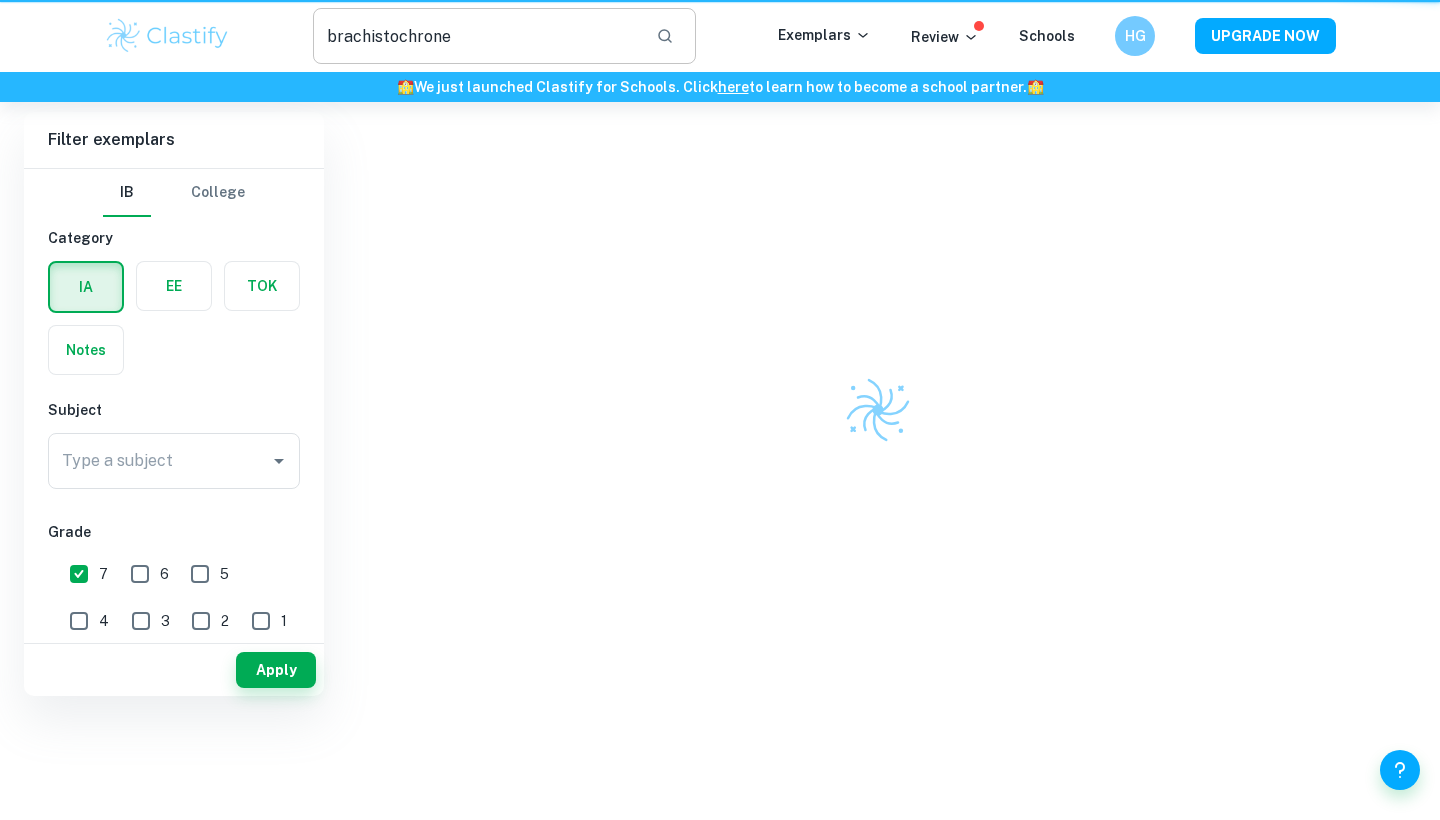 scroll, scrollTop: 0, scrollLeft: 0, axis: both 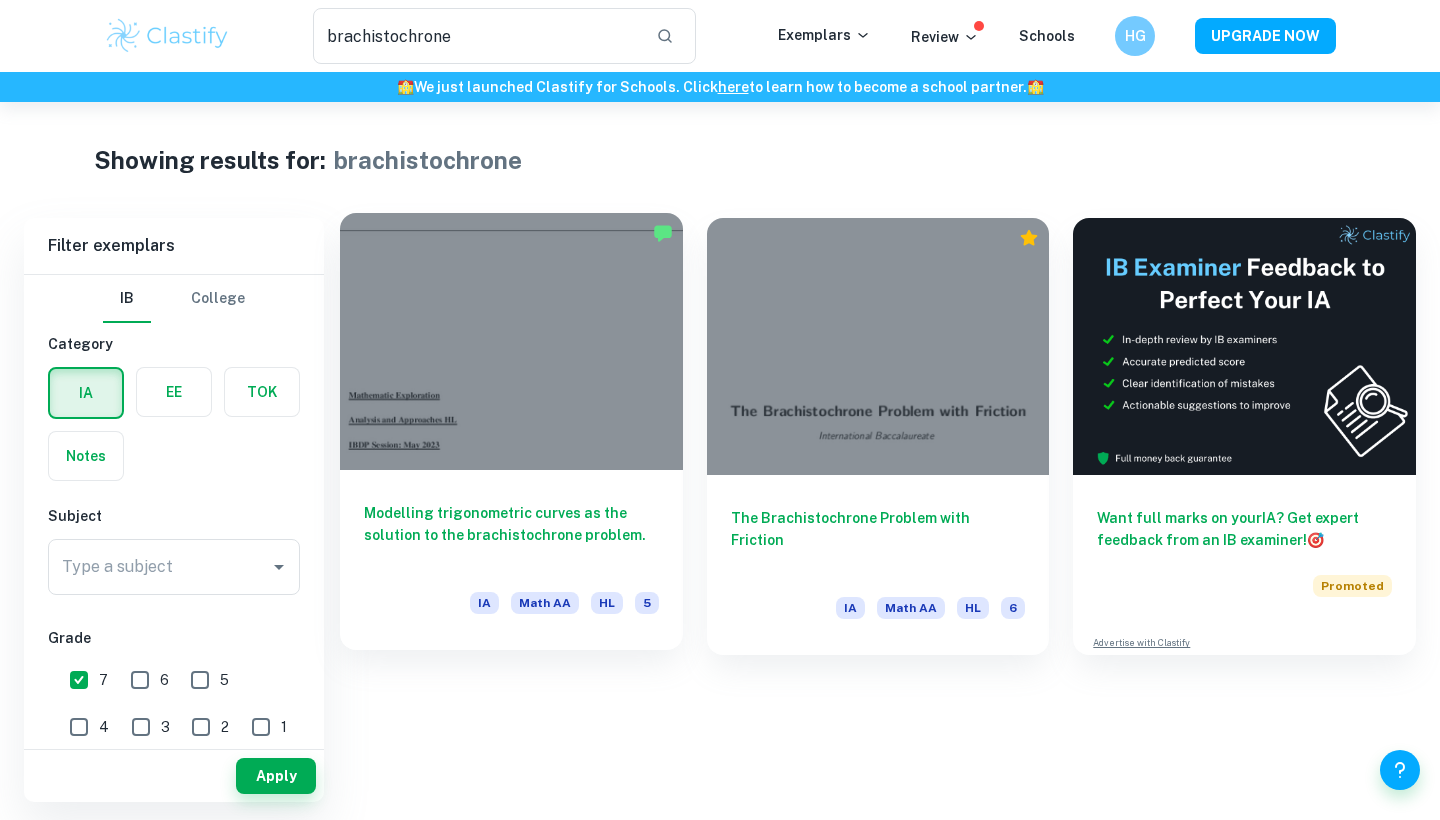 click at bounding box center [511, 341] 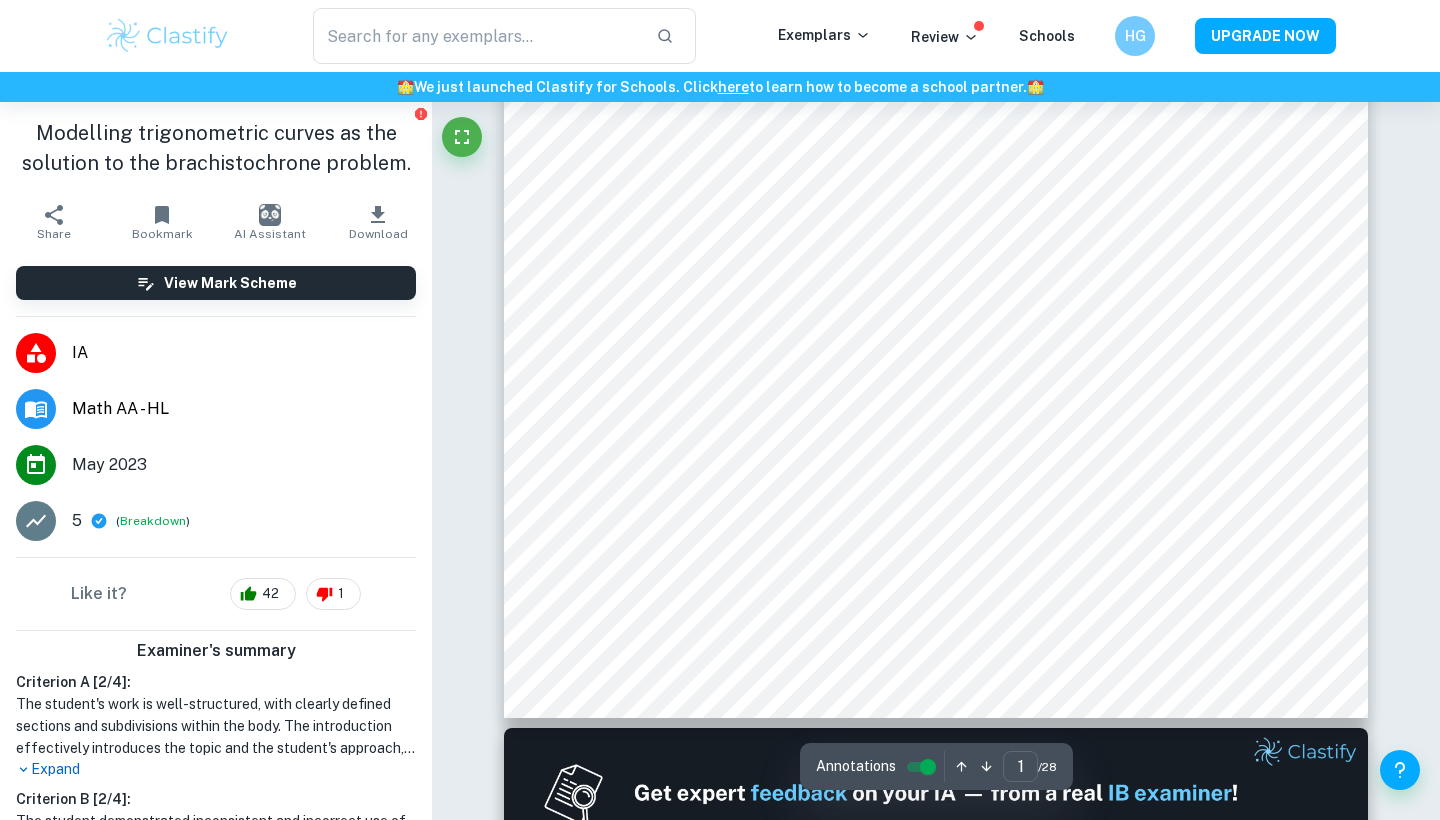 scroll, scrollTop: 673, scrollLeft: 0, axis: vertical 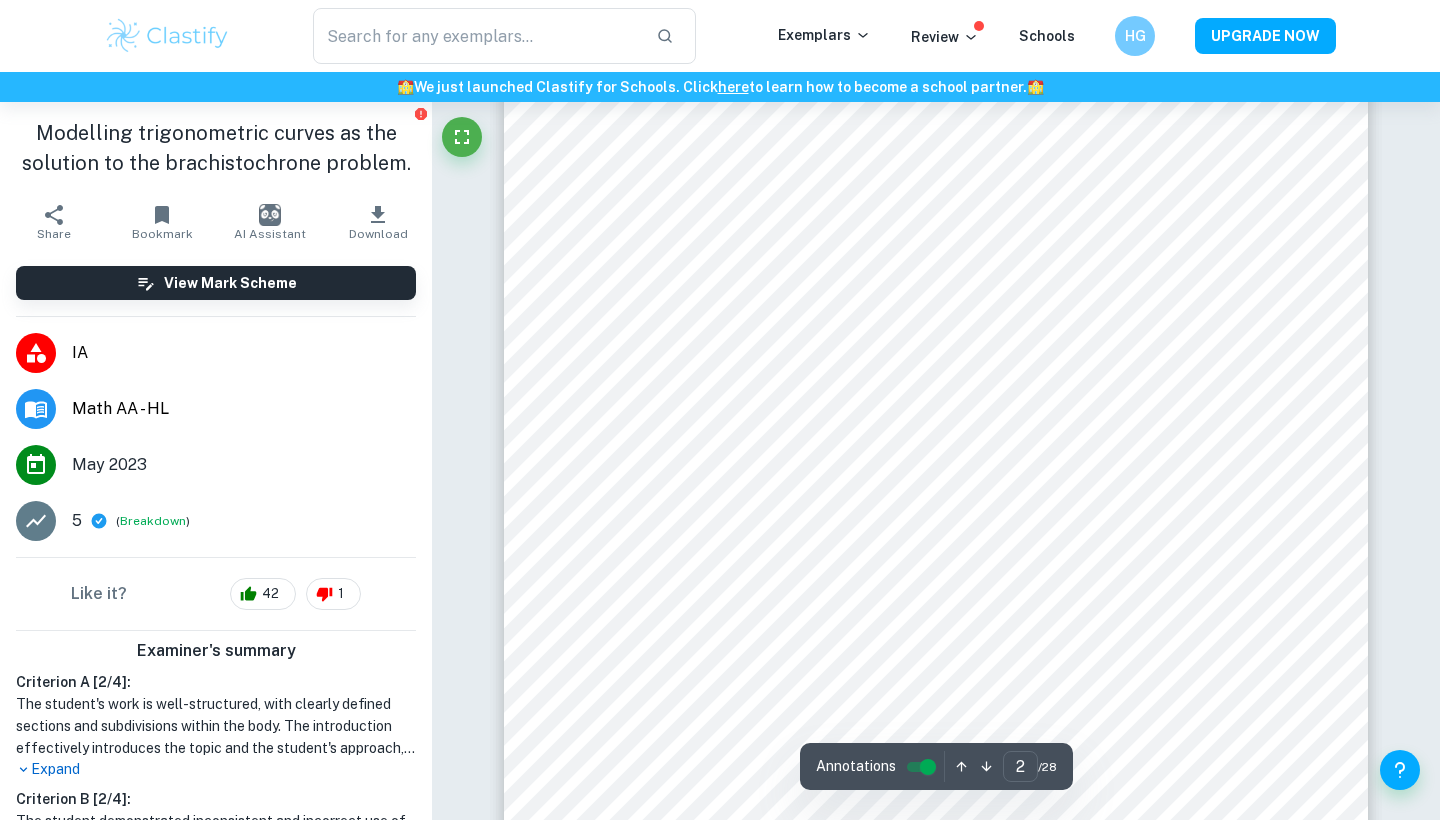 type on "1" 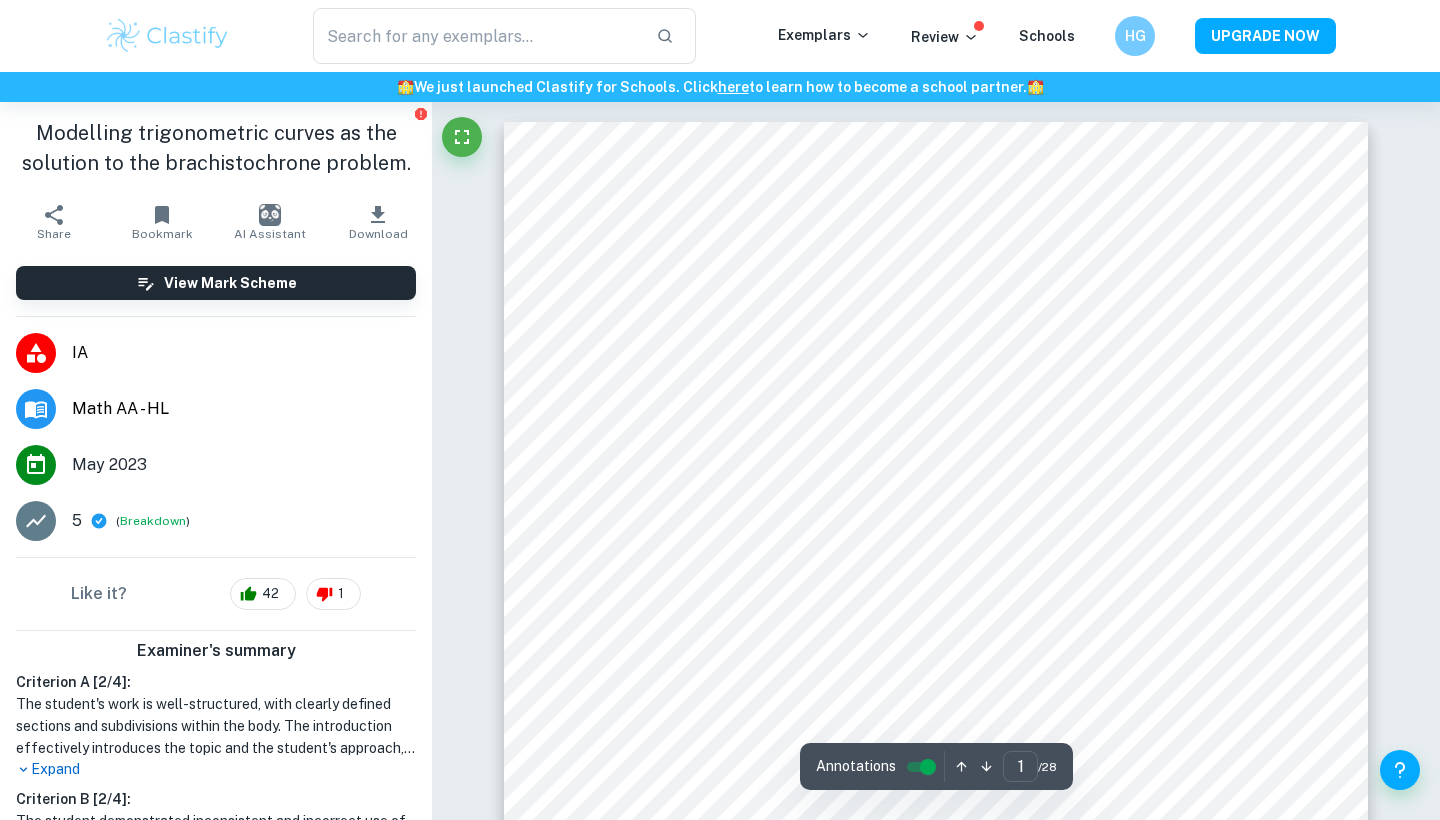 scroll, scrollTop: 0, scrollLeft: 0, axis: both 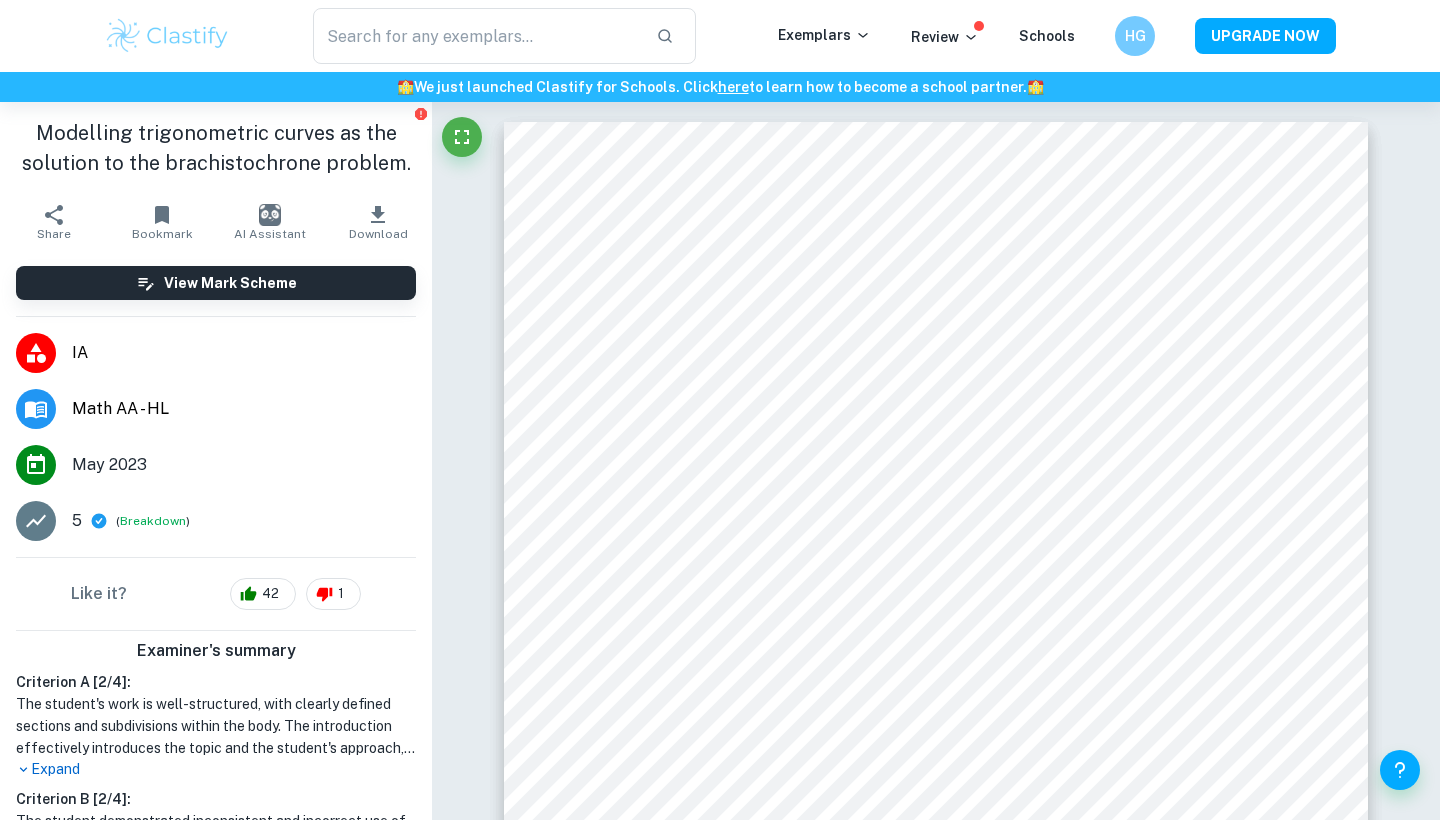 type on "brachistochrone" 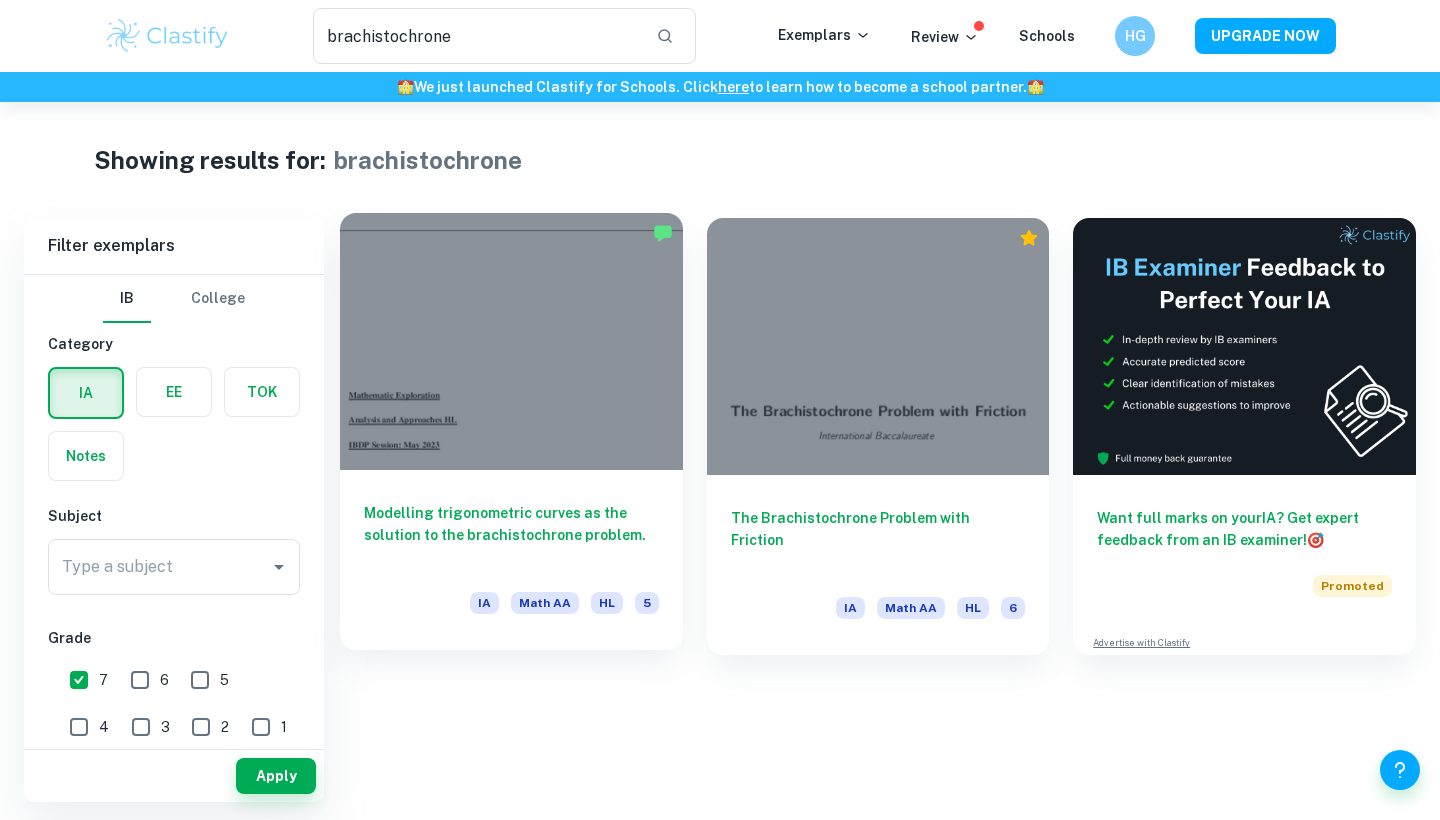 click at bounding box center [511, 341] 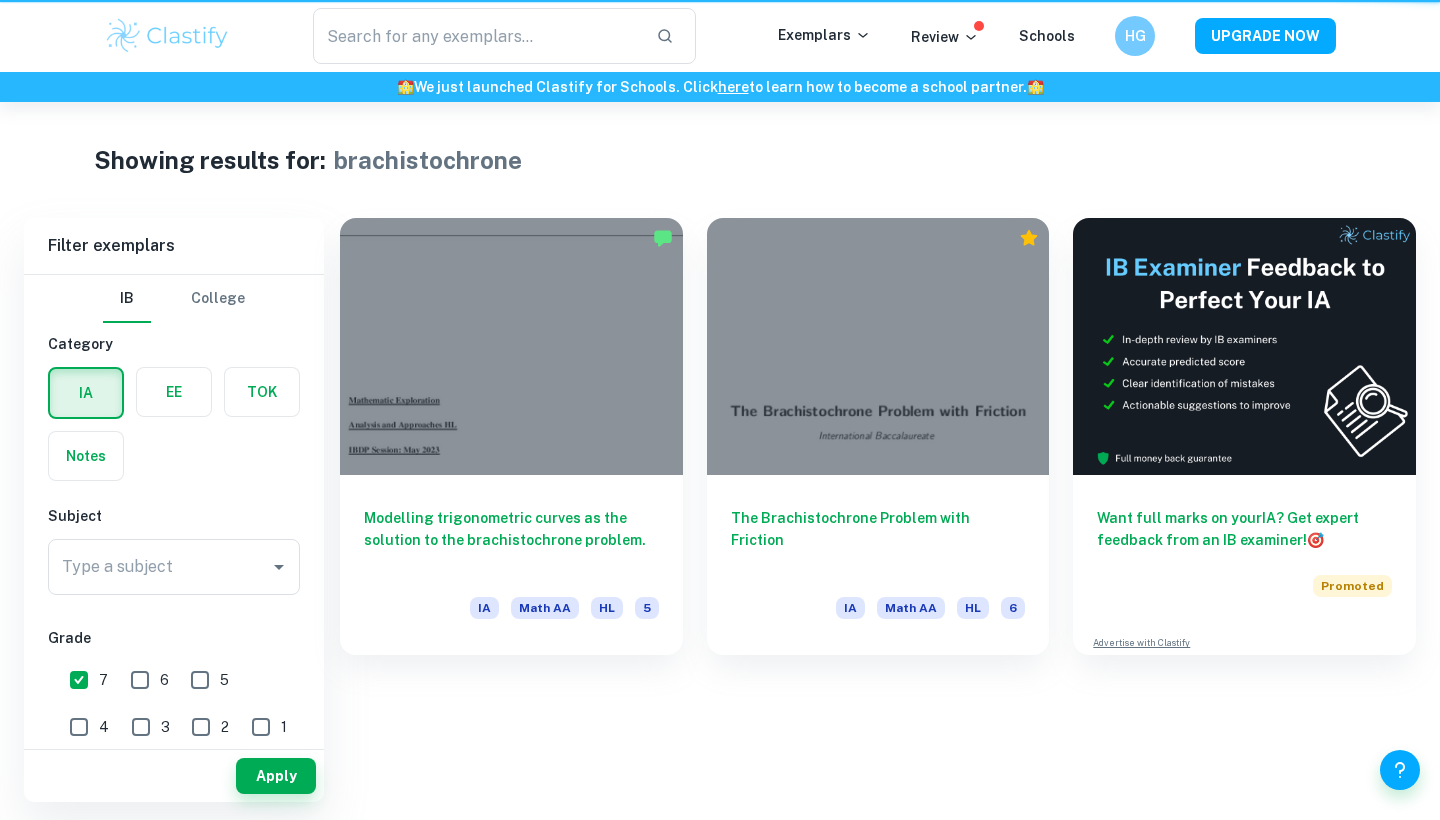 type on "brachistochrone" 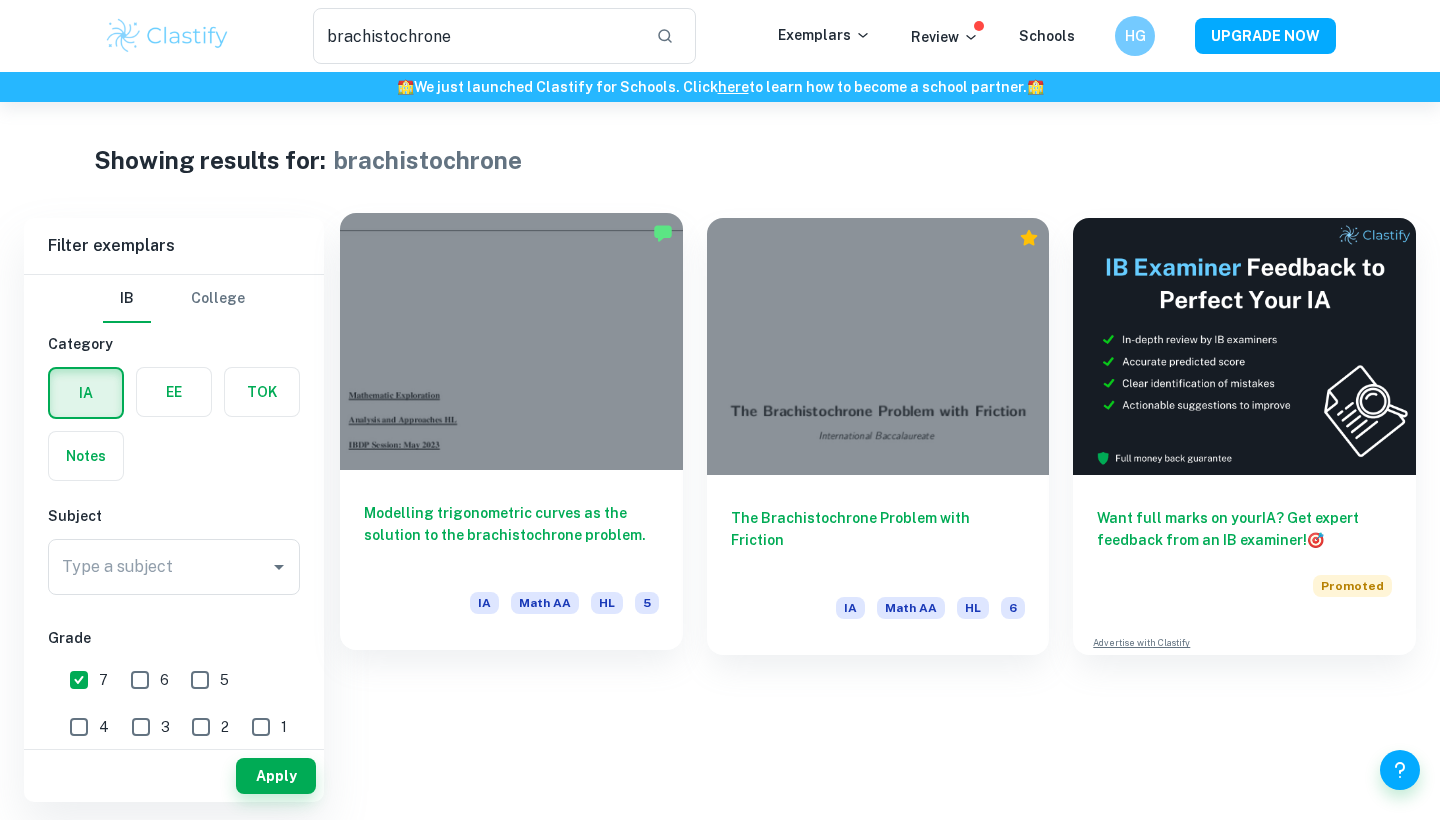 click at bounding box center [511, 341] 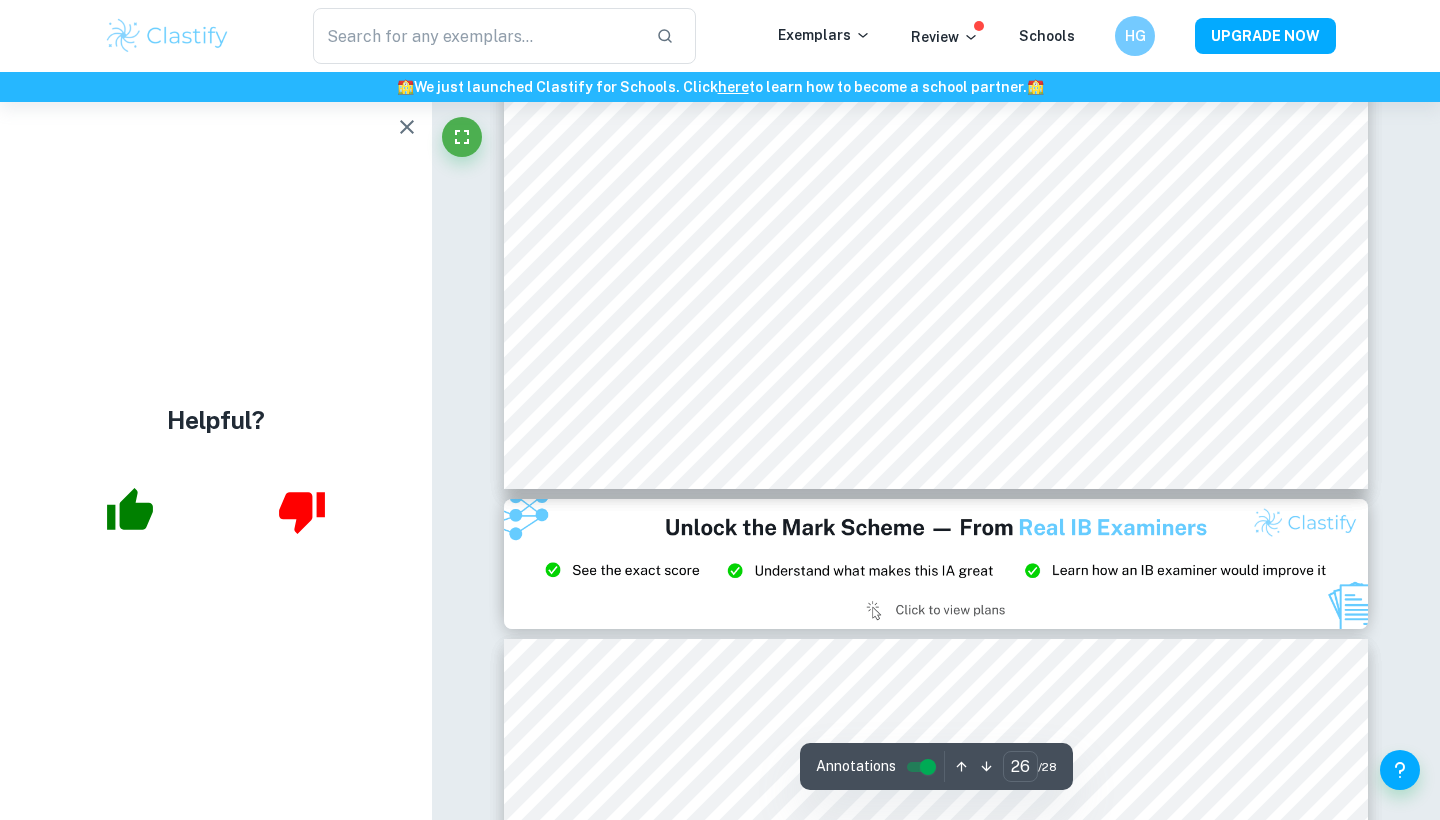 scroll, scrollTop: 33023, scrollLeft: 0, axis: vertical 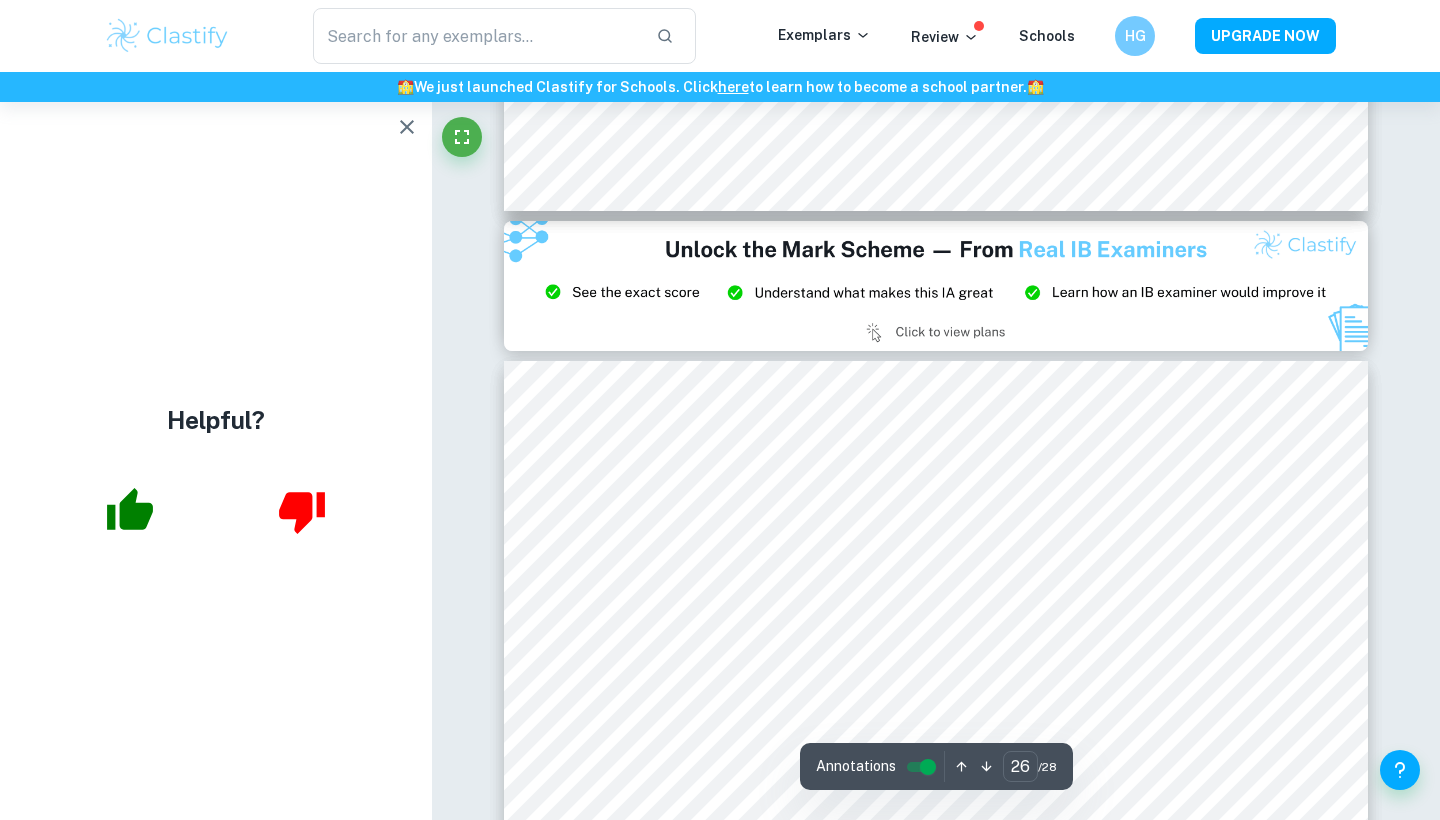 type on "27" 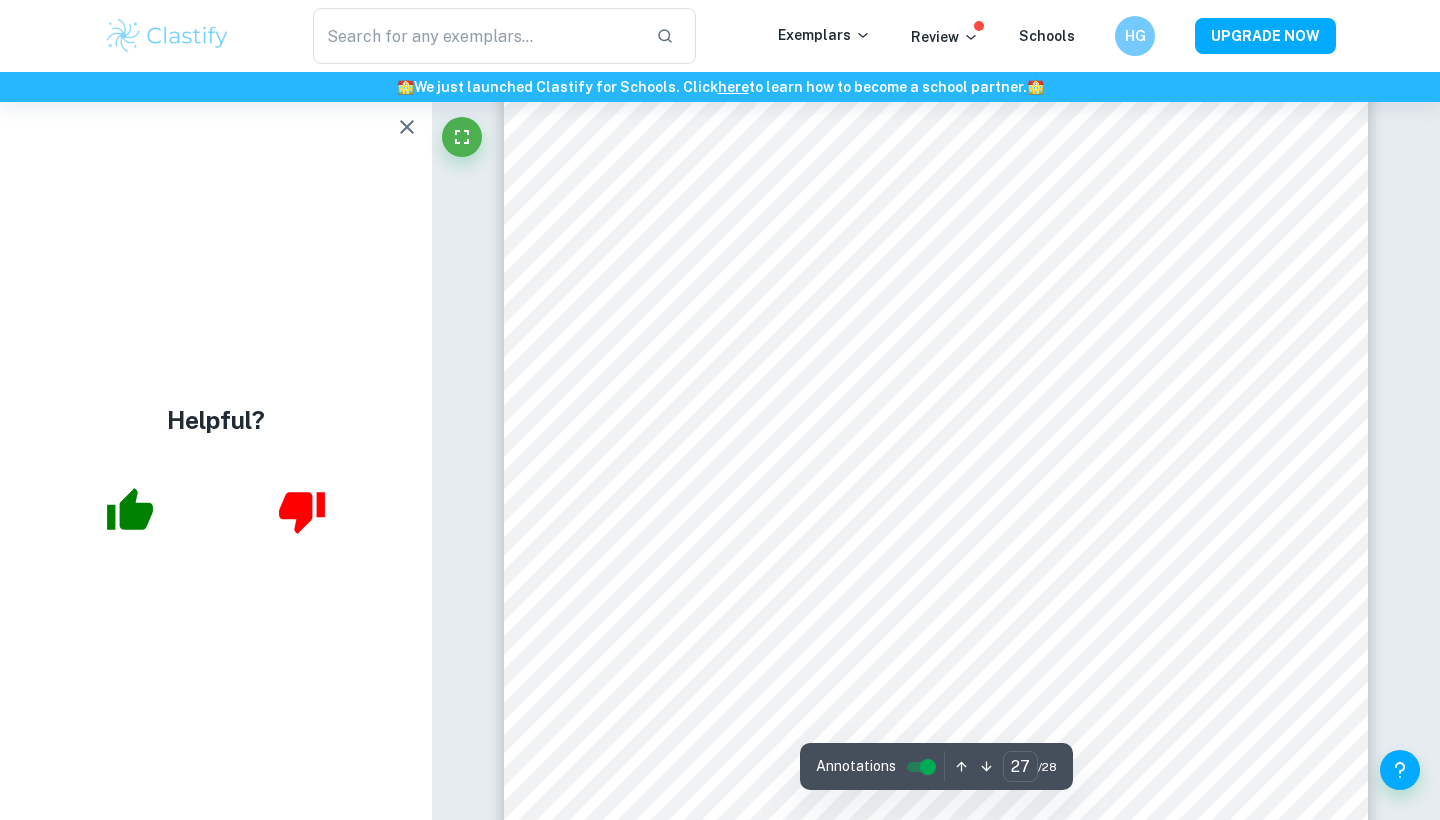 scroll, scrollTop: 33086, scrollLeft: 0, axis: vertical 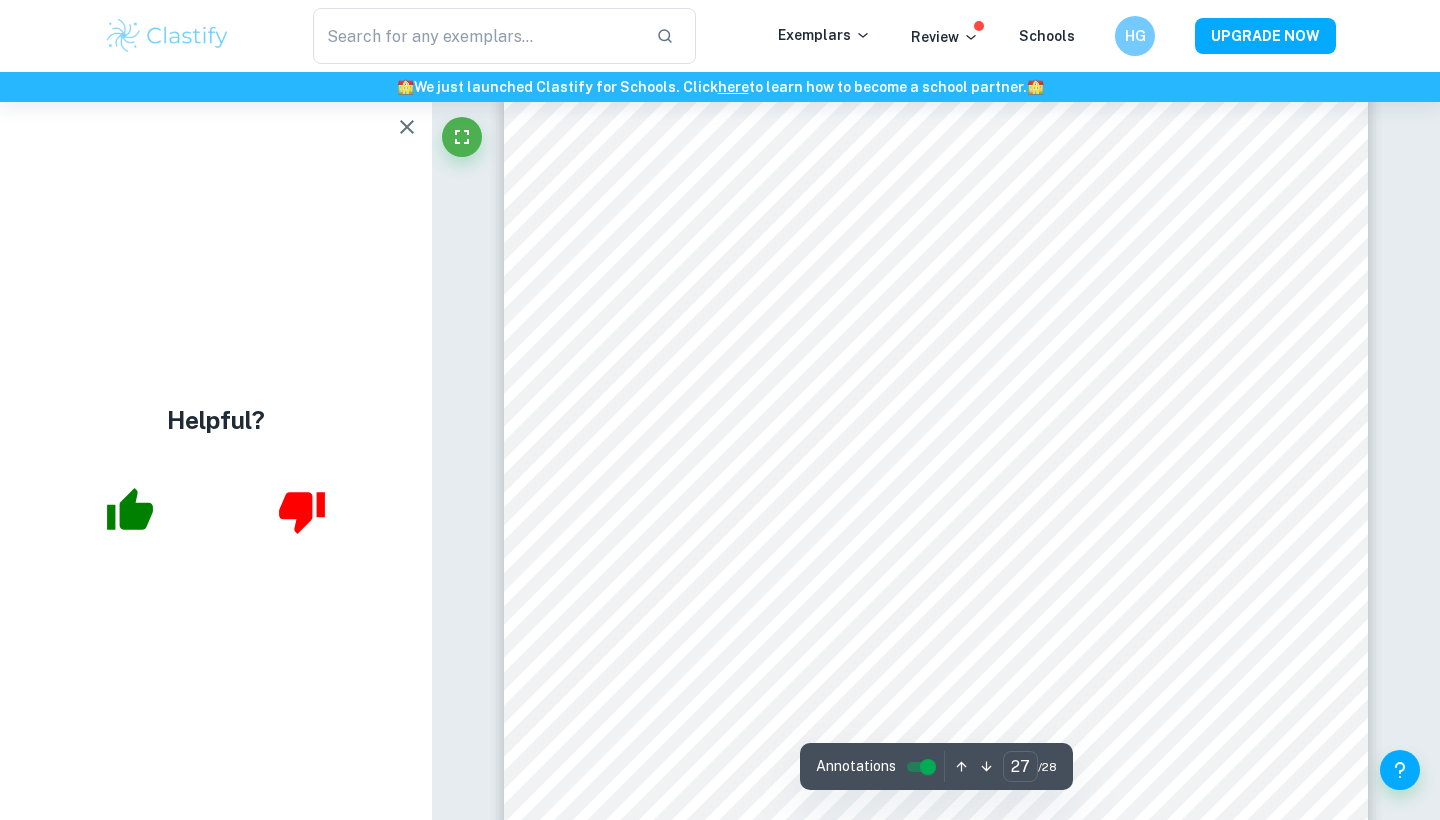 click 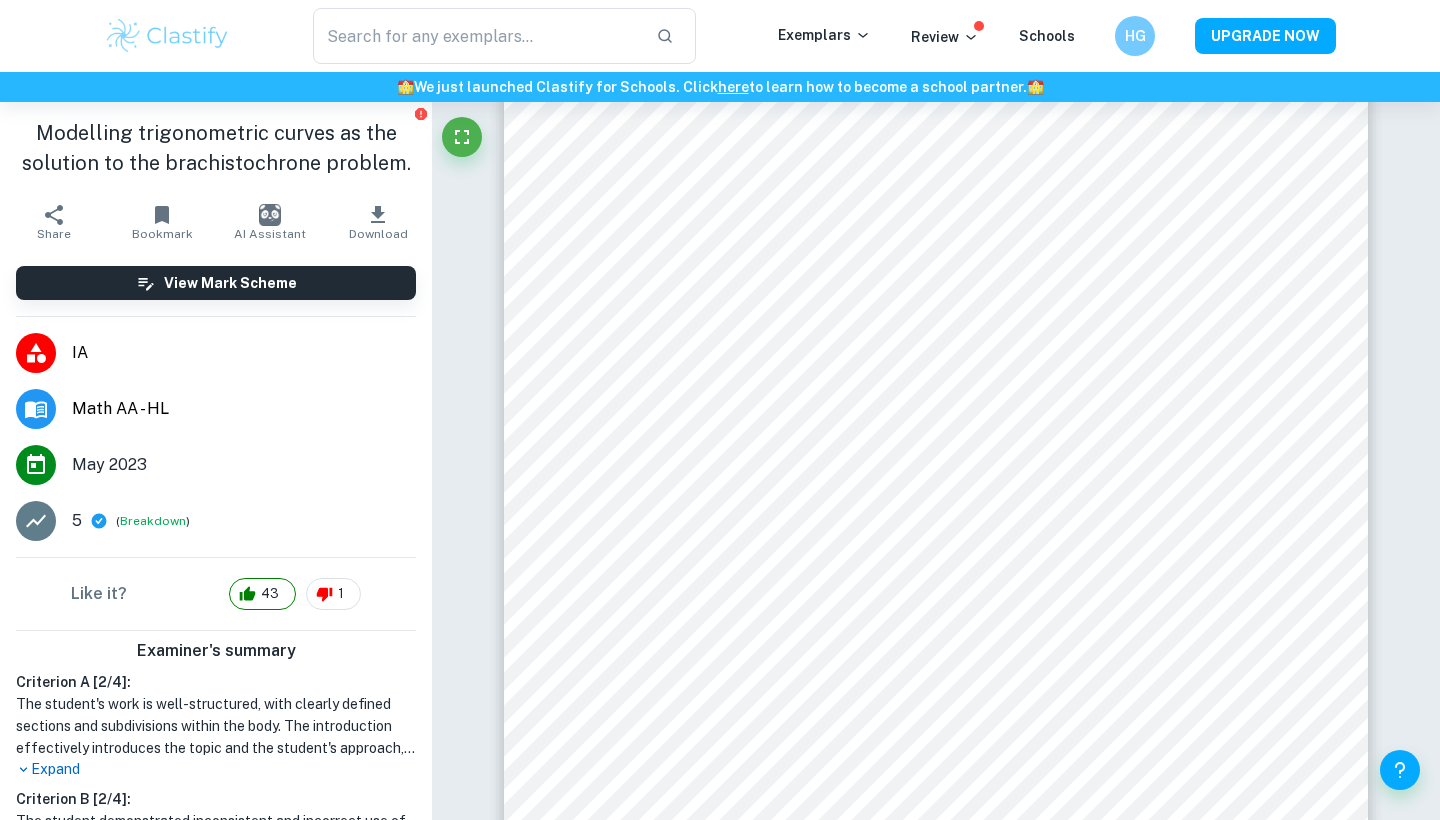 scroll, scrollTop: 0, scrollLeft: 0, axis: both 